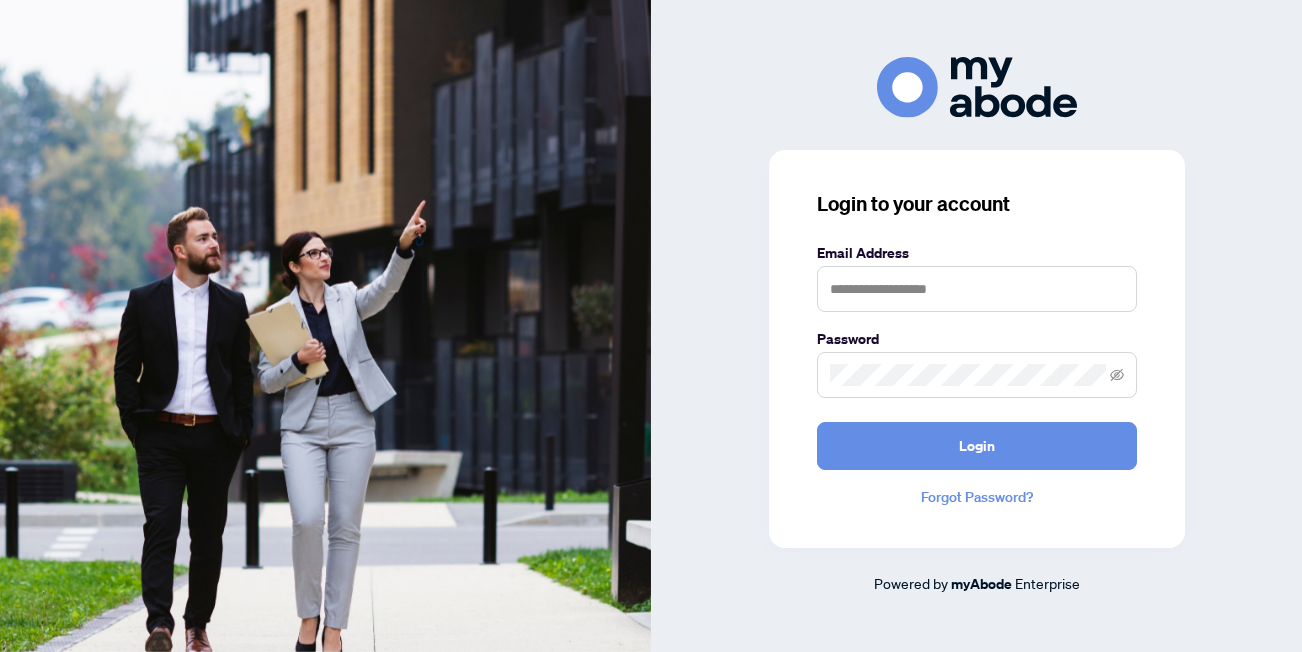 scroll, scrollTop: 0, scrollLeft: 0, axis: both 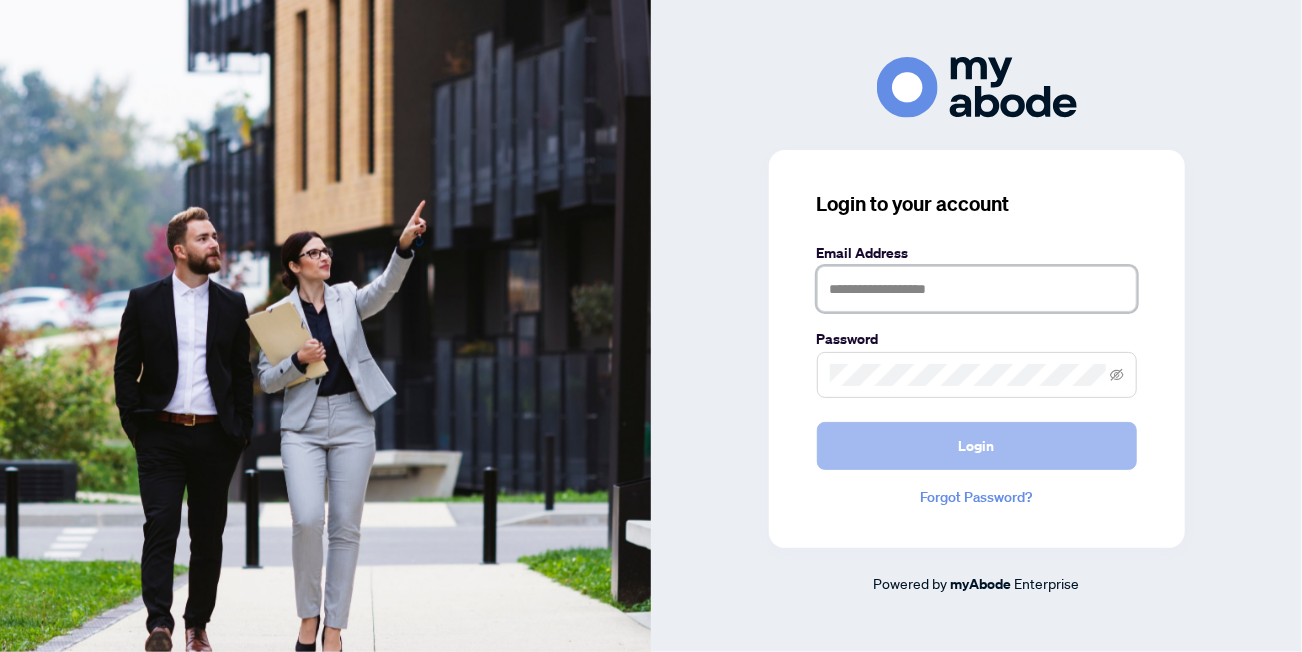 type on "**********" 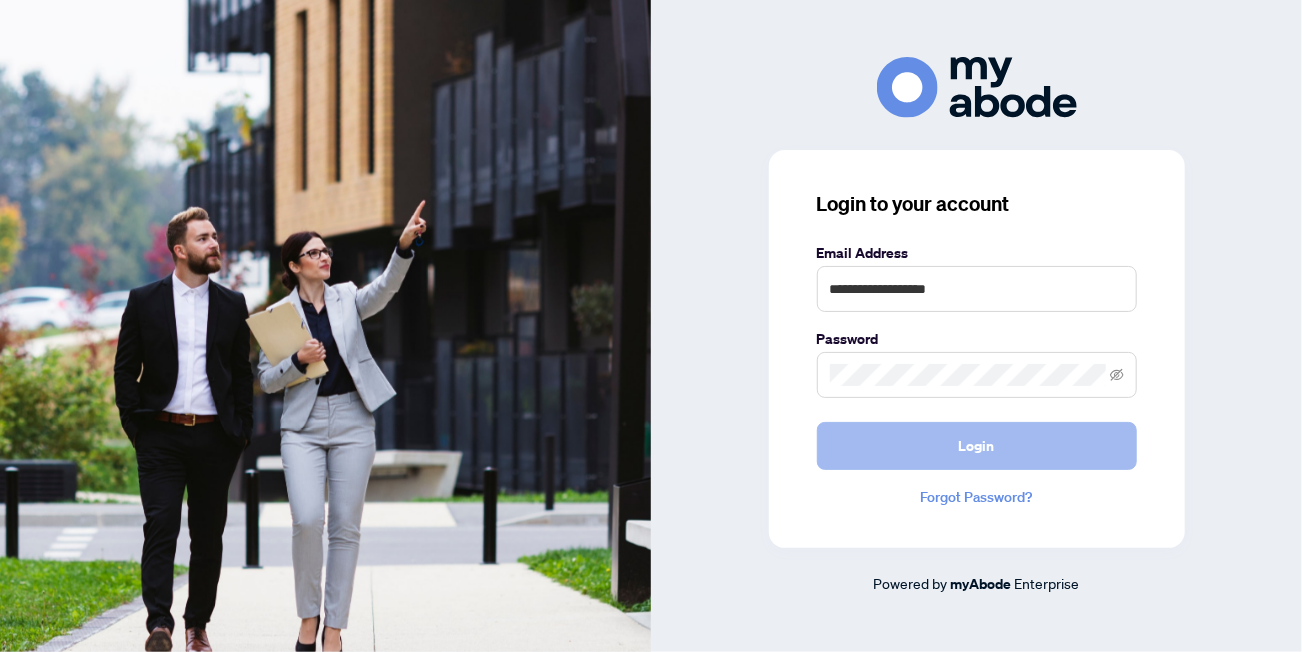 click on "Login" at bounding box center [977, 446] 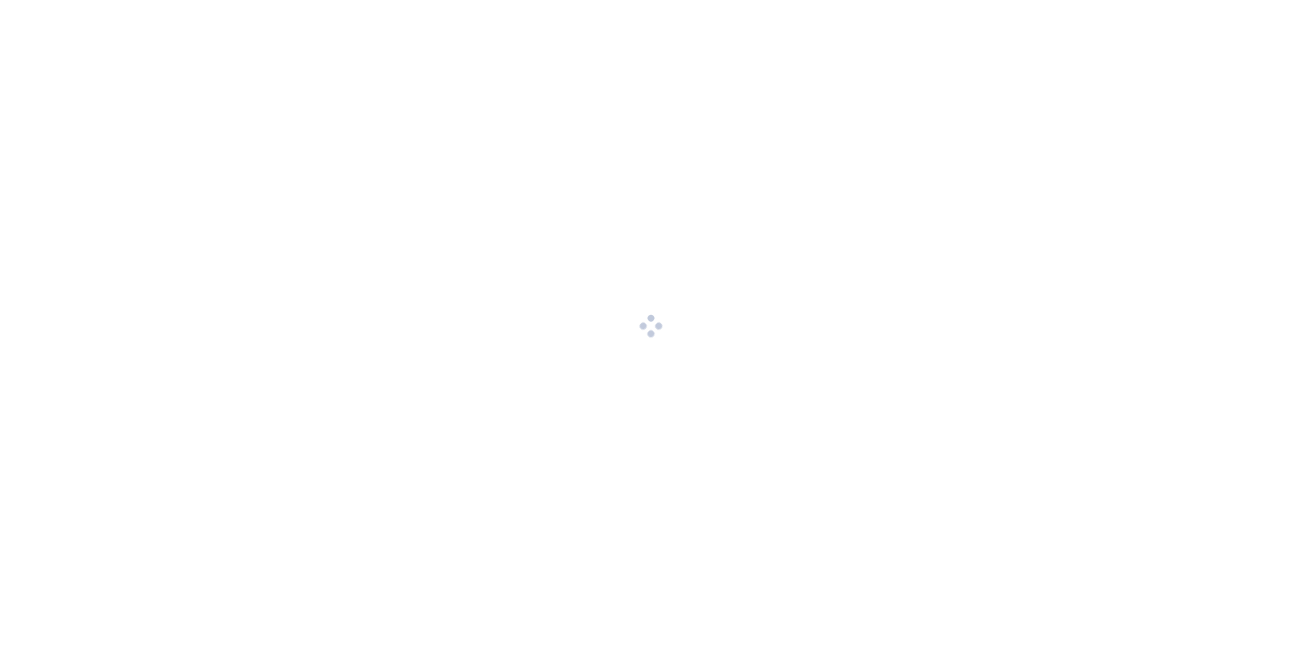 scroll, scrollTop: 0, scrollLeft: 0, axis: both 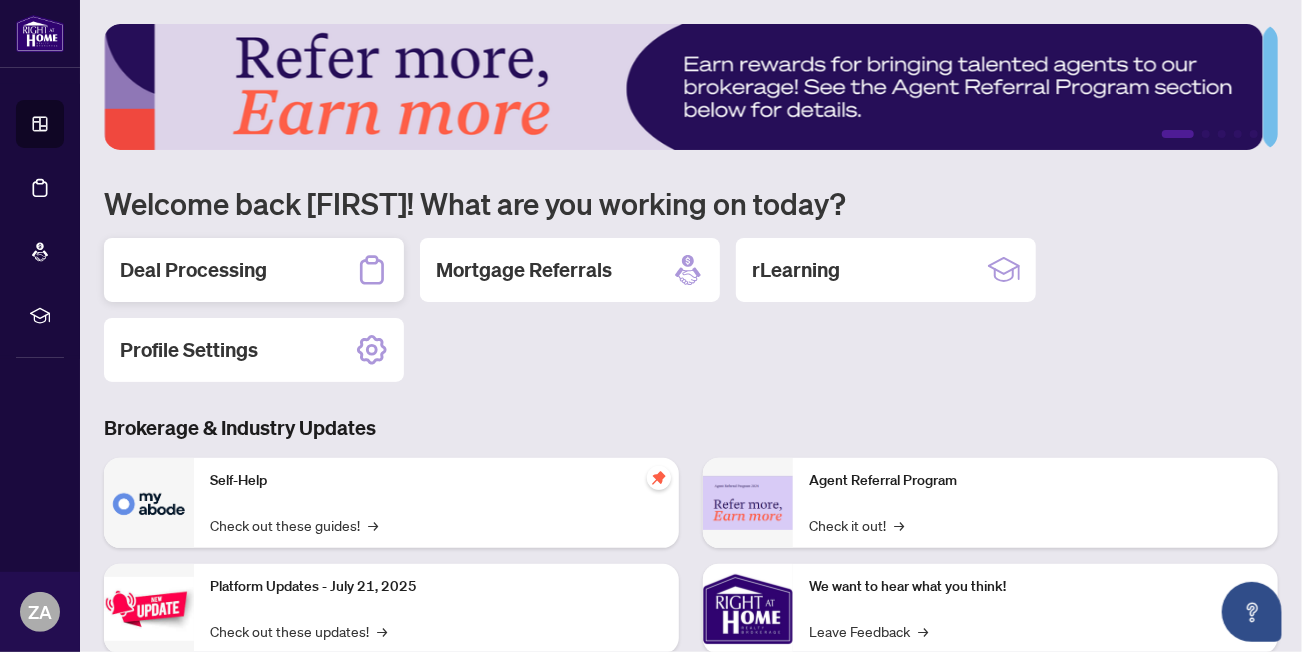 click on "Deal Processing" at bounding box center [254, 270] 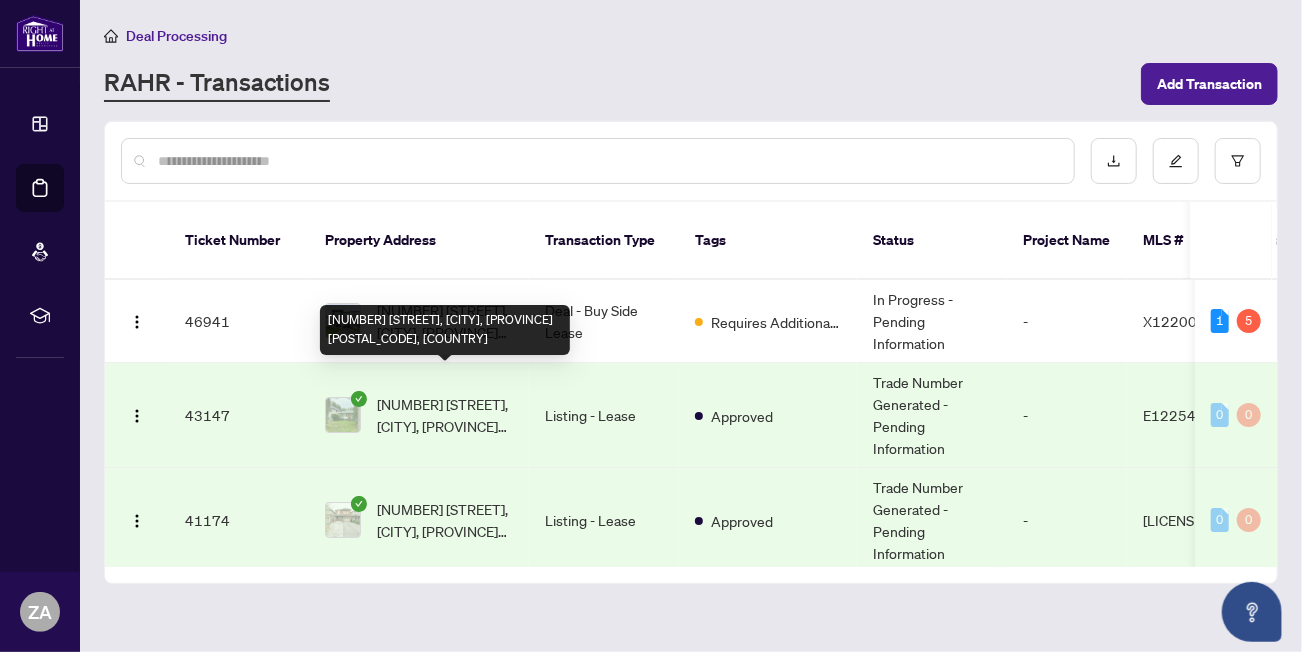 click on "[NUMBER] [STREET], [CITY], [PROVINCE] [POSTAL_CODE], [COUNTRY]" at bounding box center [445, 330] 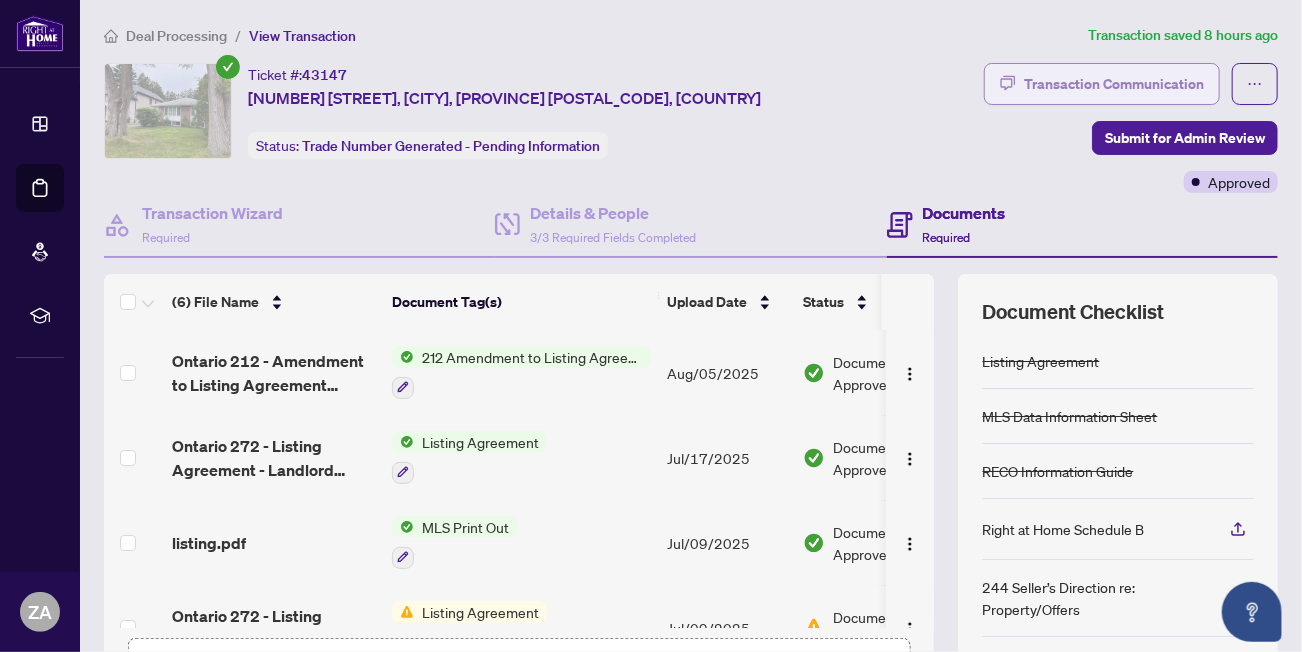 click on "Transaction Communication" at bounding box center [1114, 84] 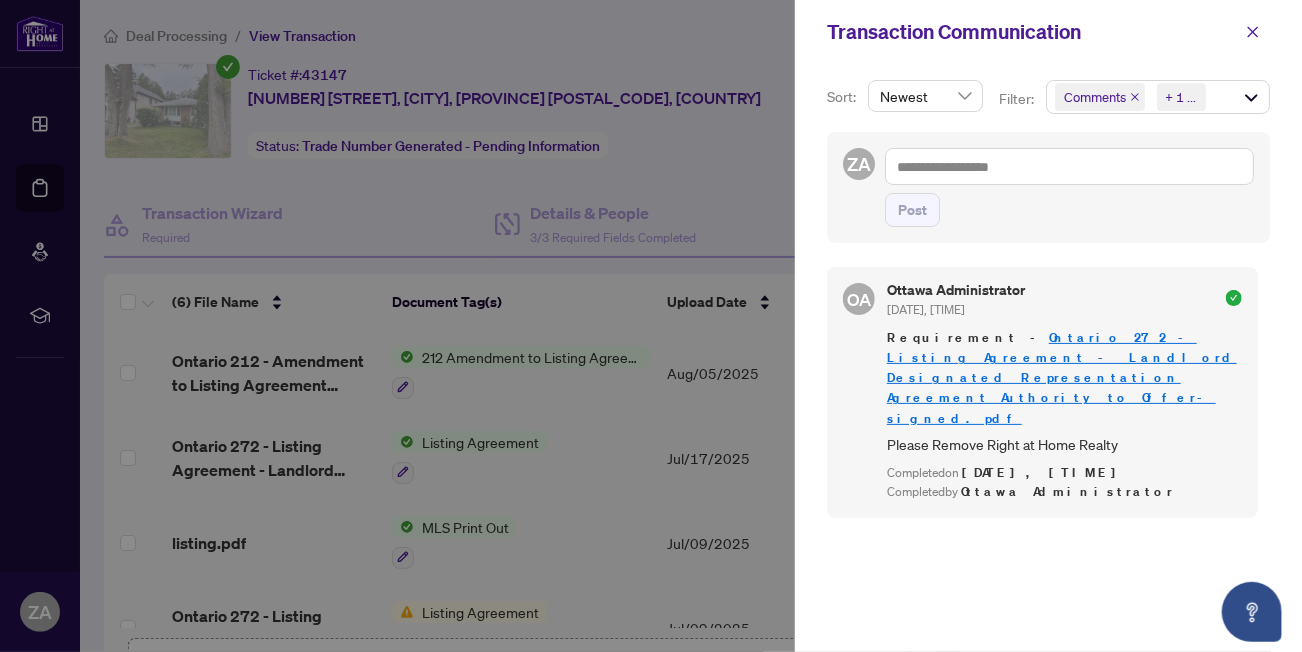 click at bounding box center (651, 326) 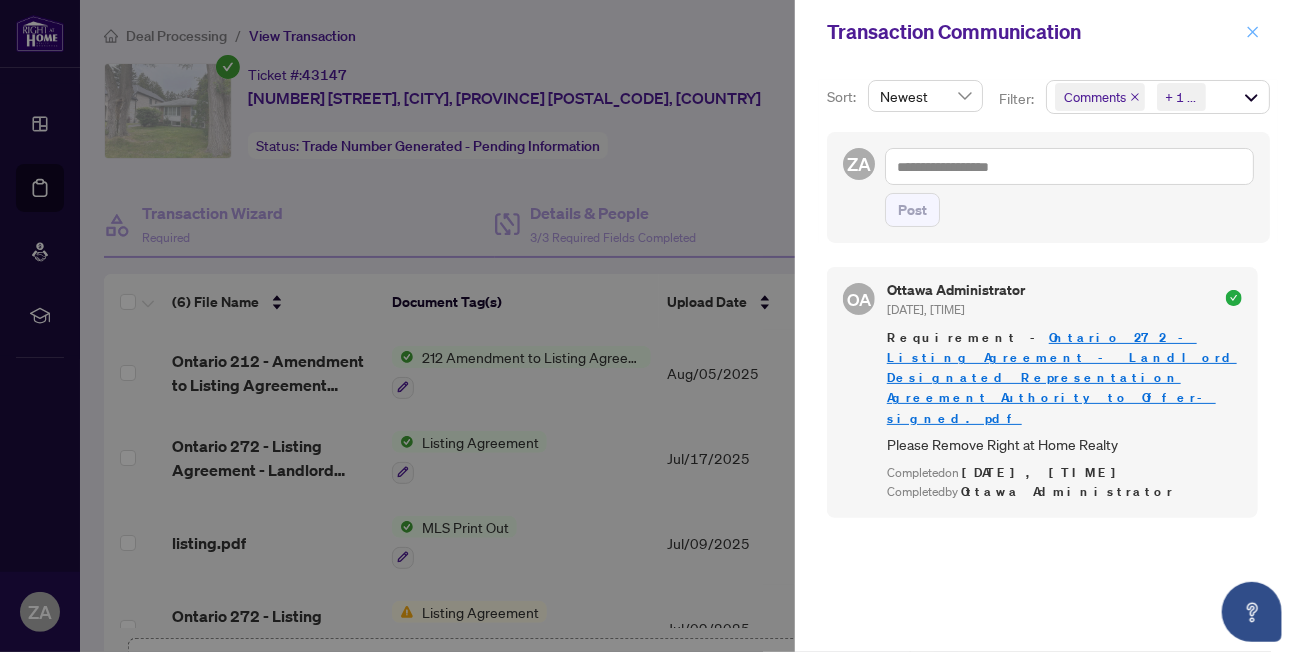 click 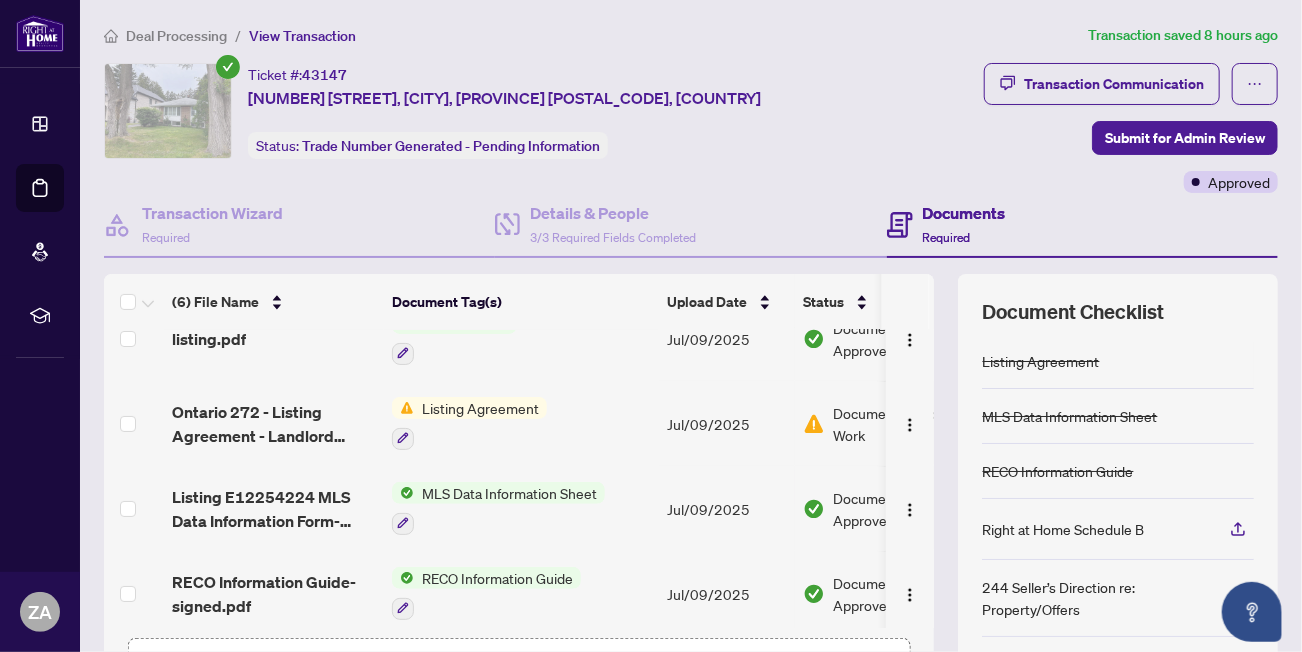 scroll, scrollTop: 212, scrollLeft: 0, axis: vertical 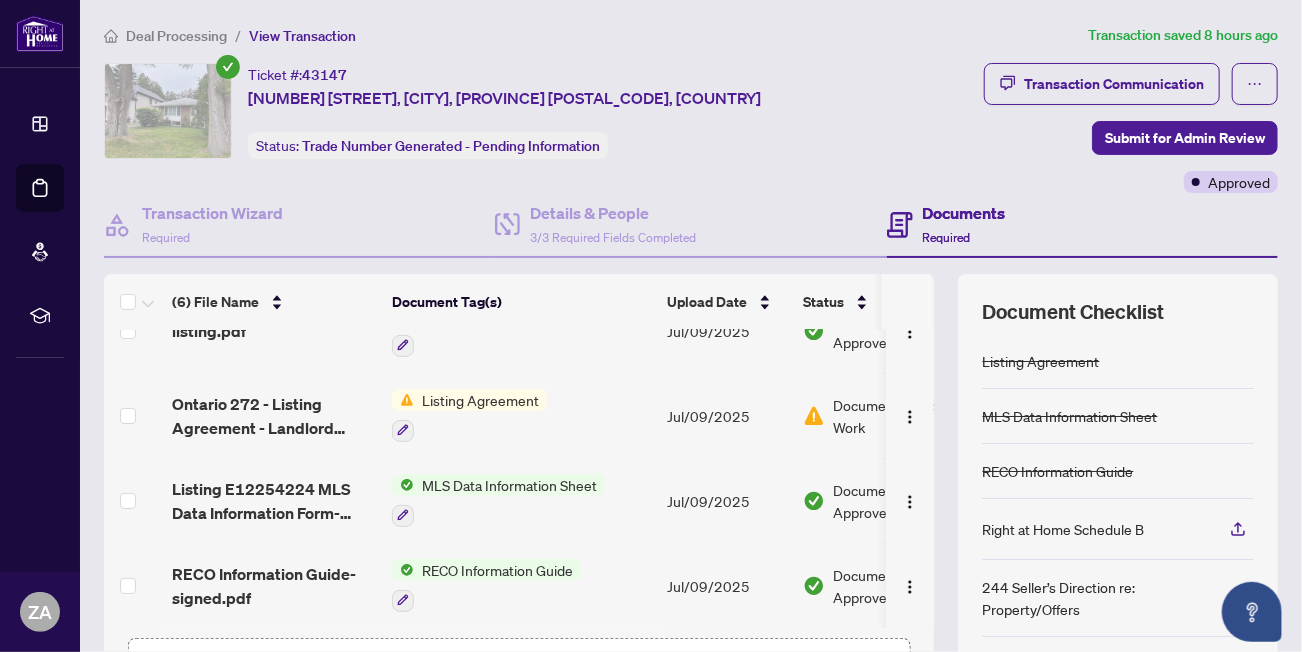 click on "Listing Agreement" at bounding box center [480, 400] 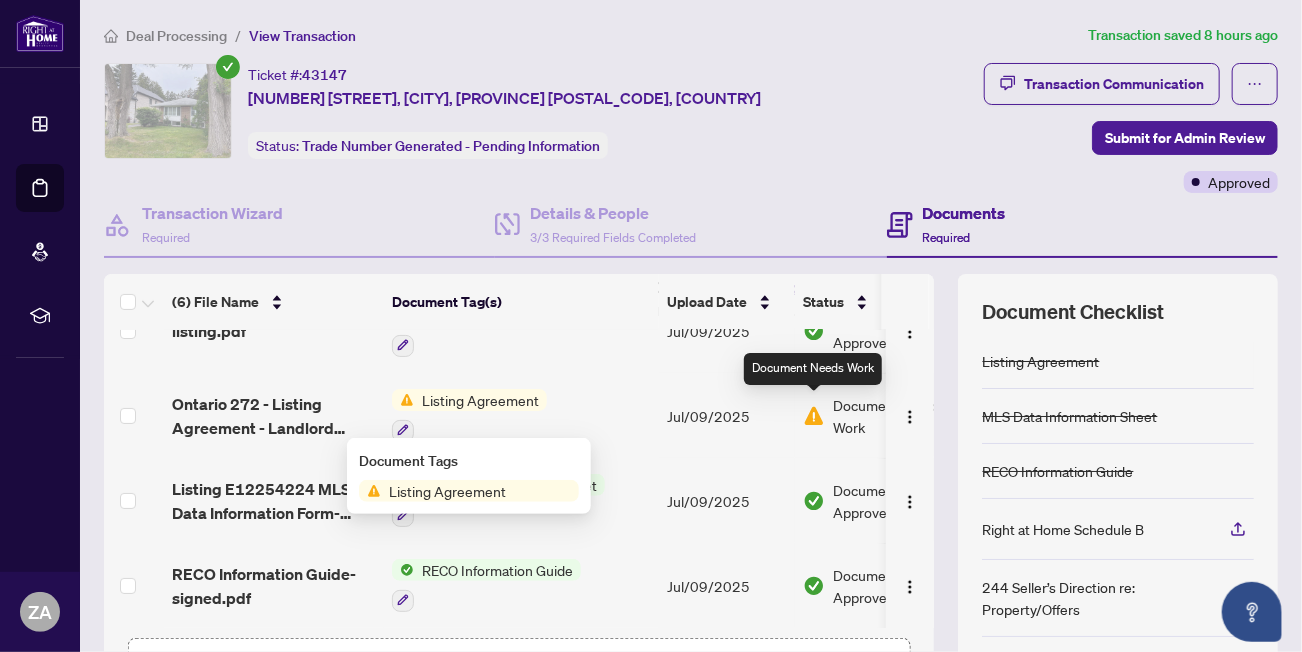 click at bounding box center [814, 416] 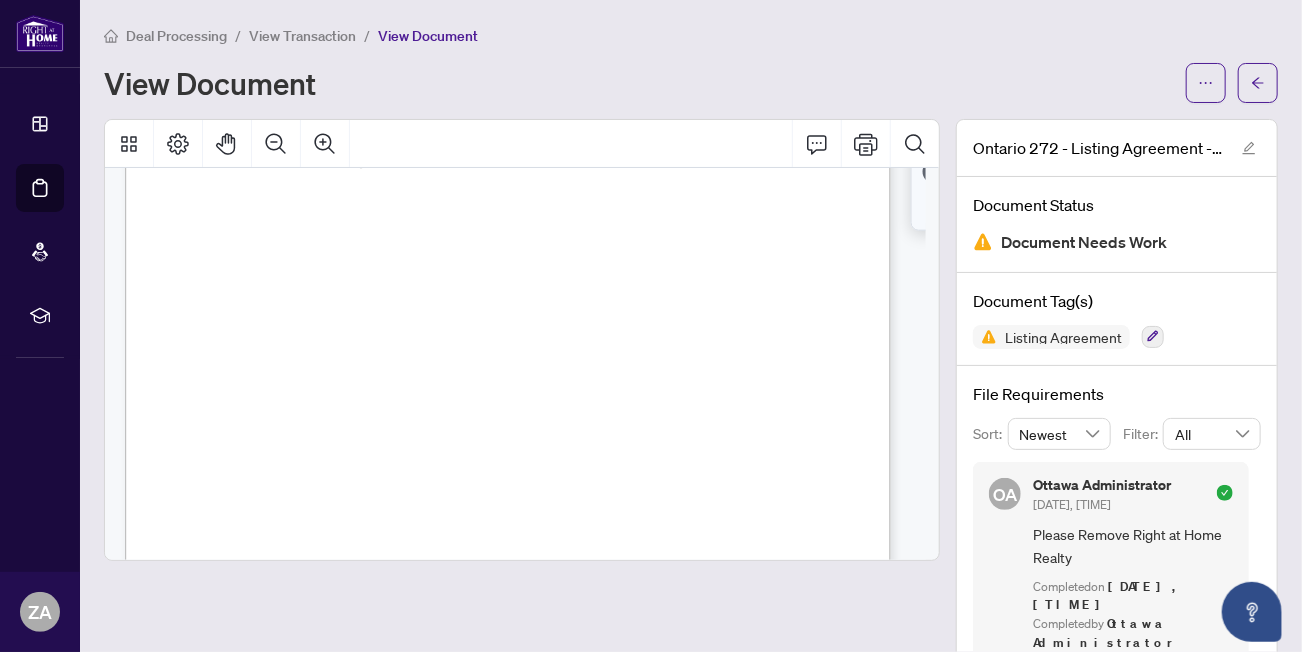scroll, scrollTop: 0, scrollLeft: 0, axis: both 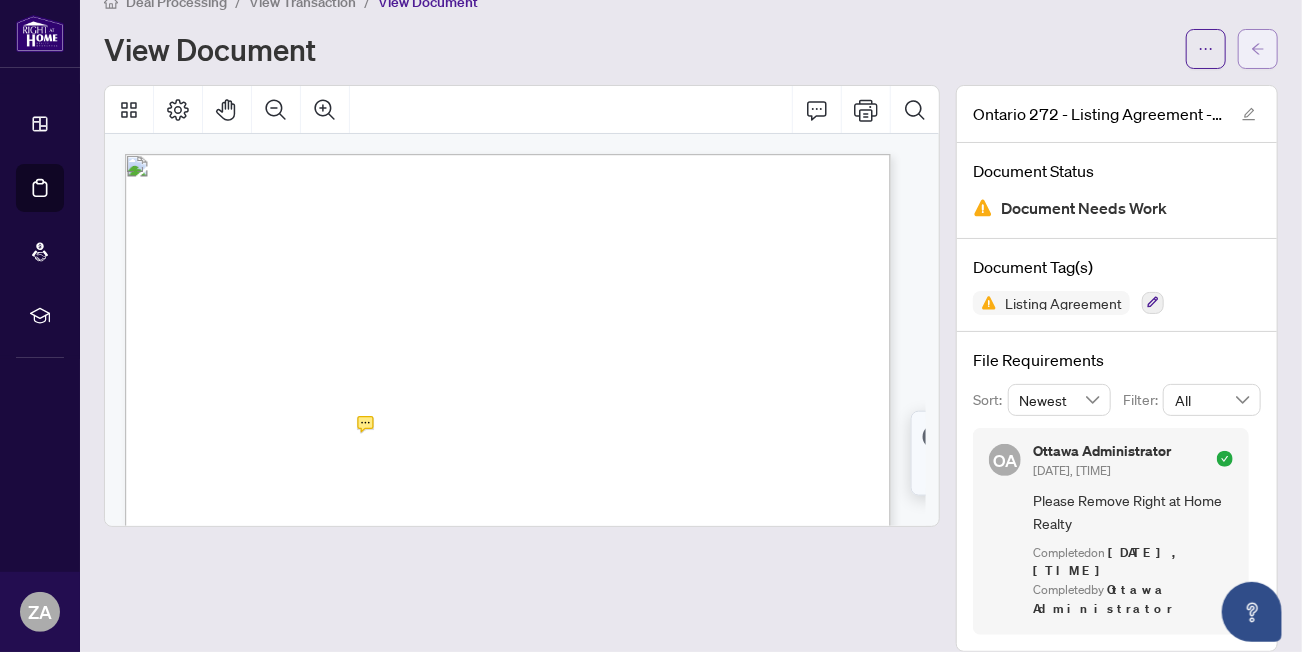click 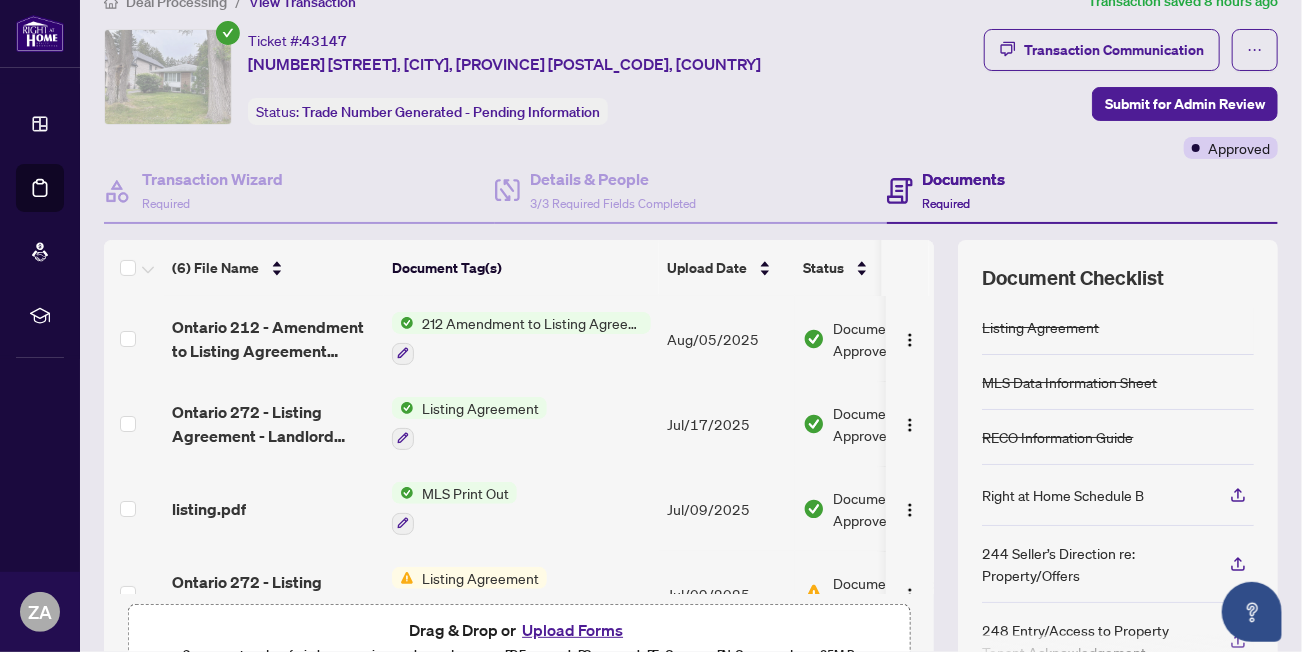 scroll, scrollTop: 0, scrollLeft: 0, axis: both 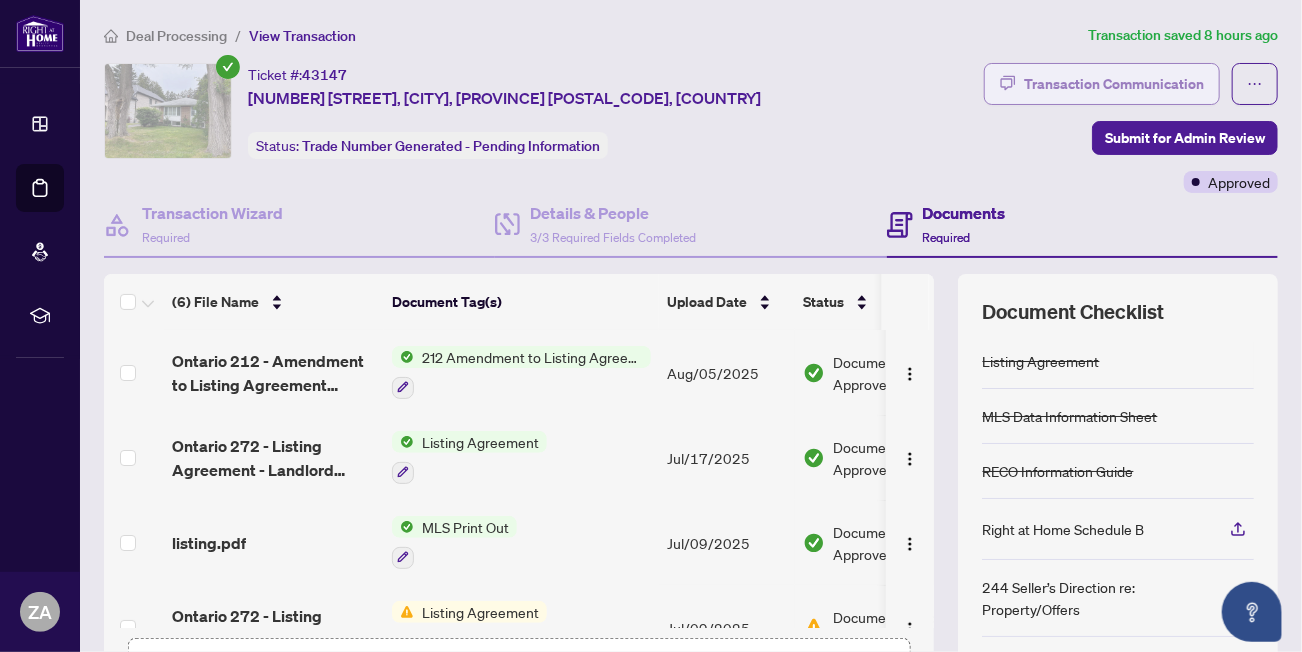 click on "Transaction Communication" at bounding box center [1114, 84] 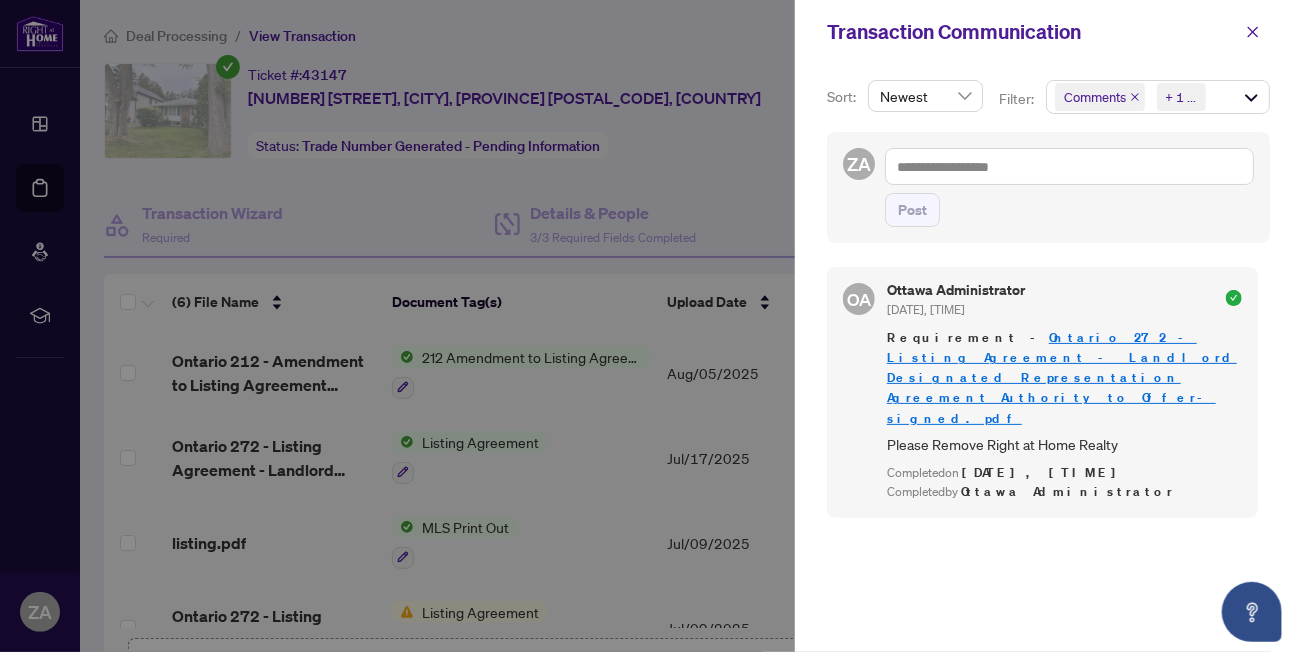 click at bounding box center (651, 326) 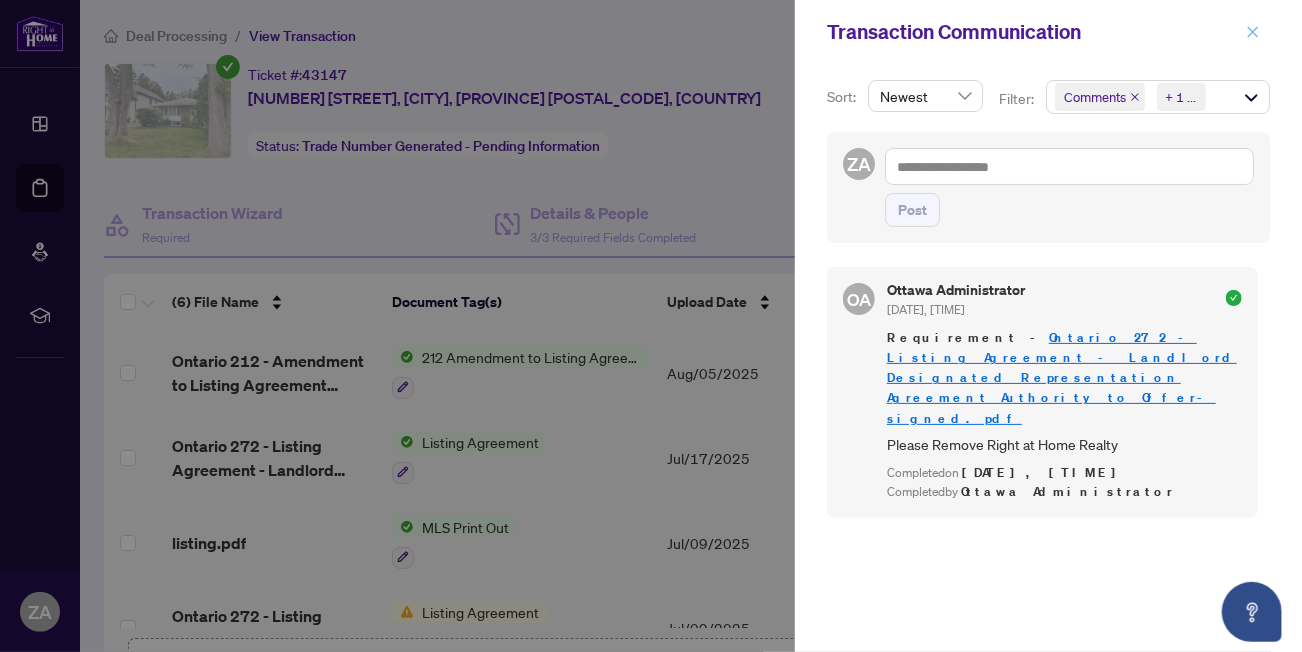 click at bounding box center (1253, 32) 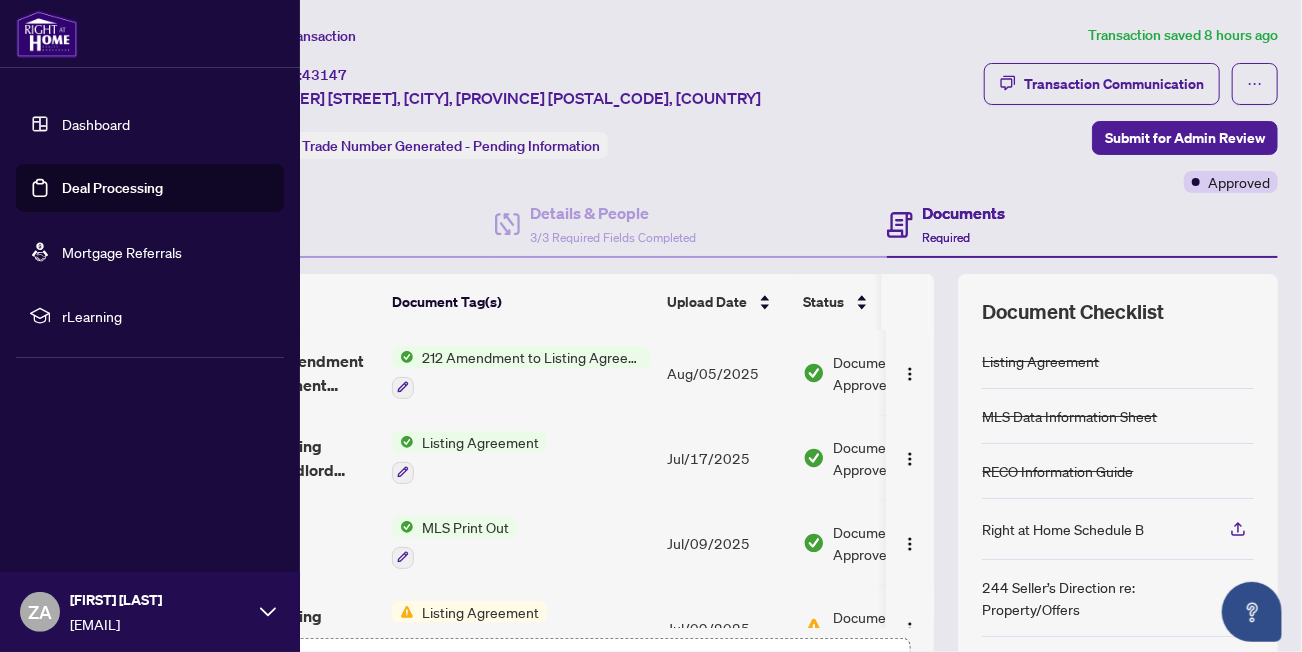 click on "Deal Processing" at bounding box center [112, 188] 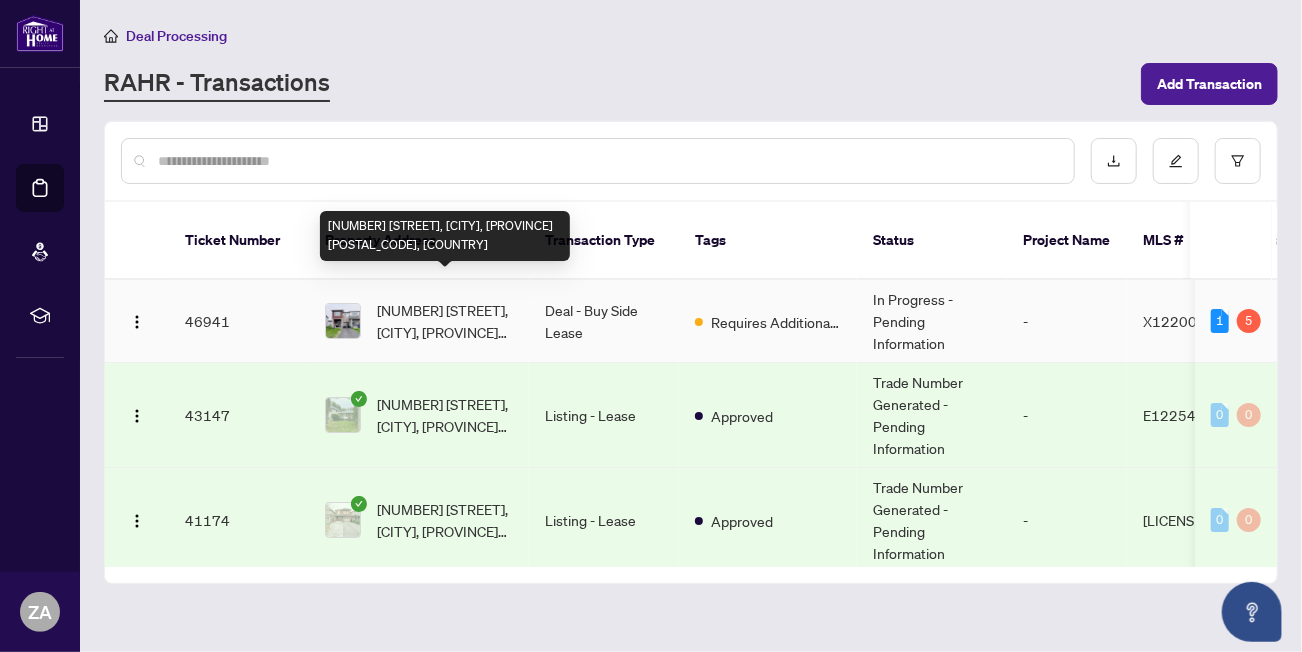 click on "[NUMBER] [STREET], [CITY], [PROVINCE] [POSTAL_CODE], [COUNTRY]" at bounding box center [445, 321] 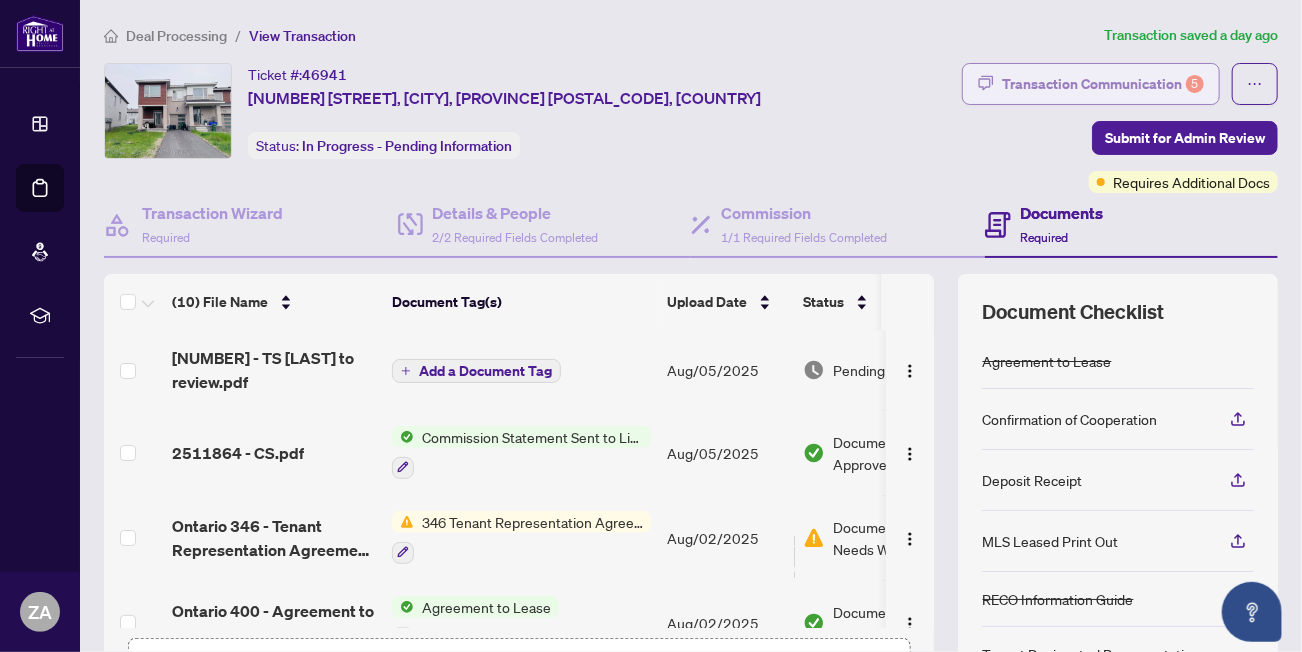 click on "Transaction Communication 5" at bounding box center (1103, 84) 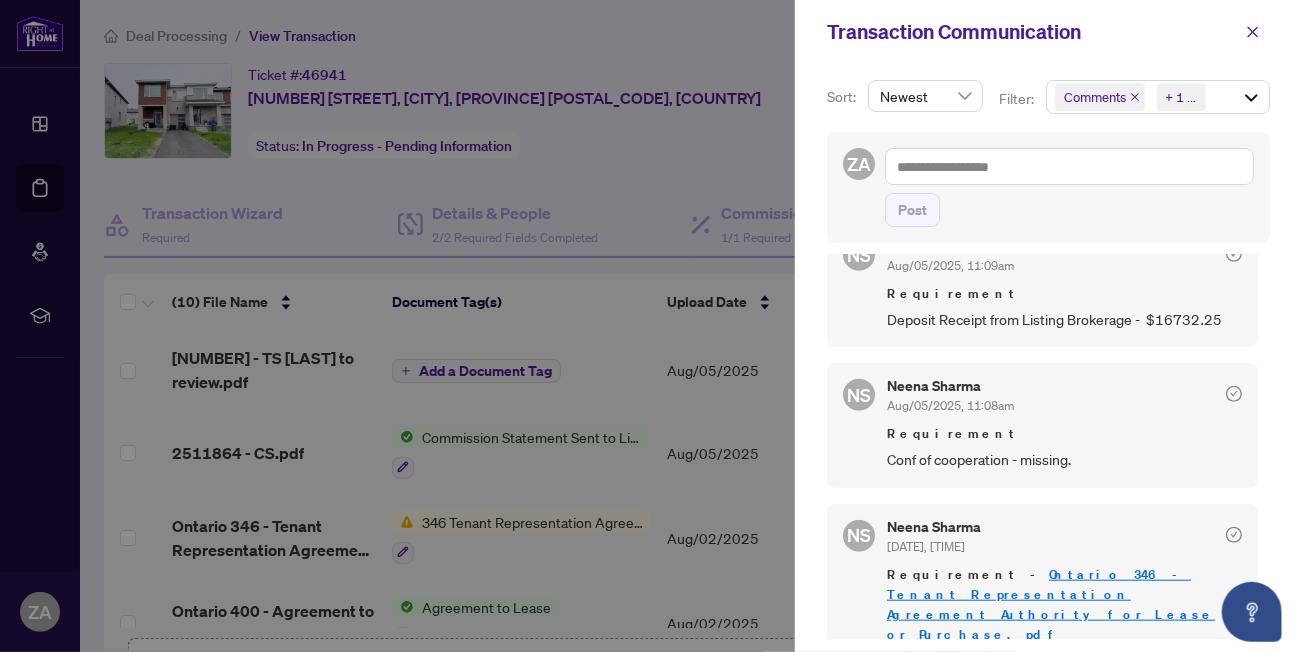 scroll, scrollTop: 724, scrollLeft: 0, axis: vertical 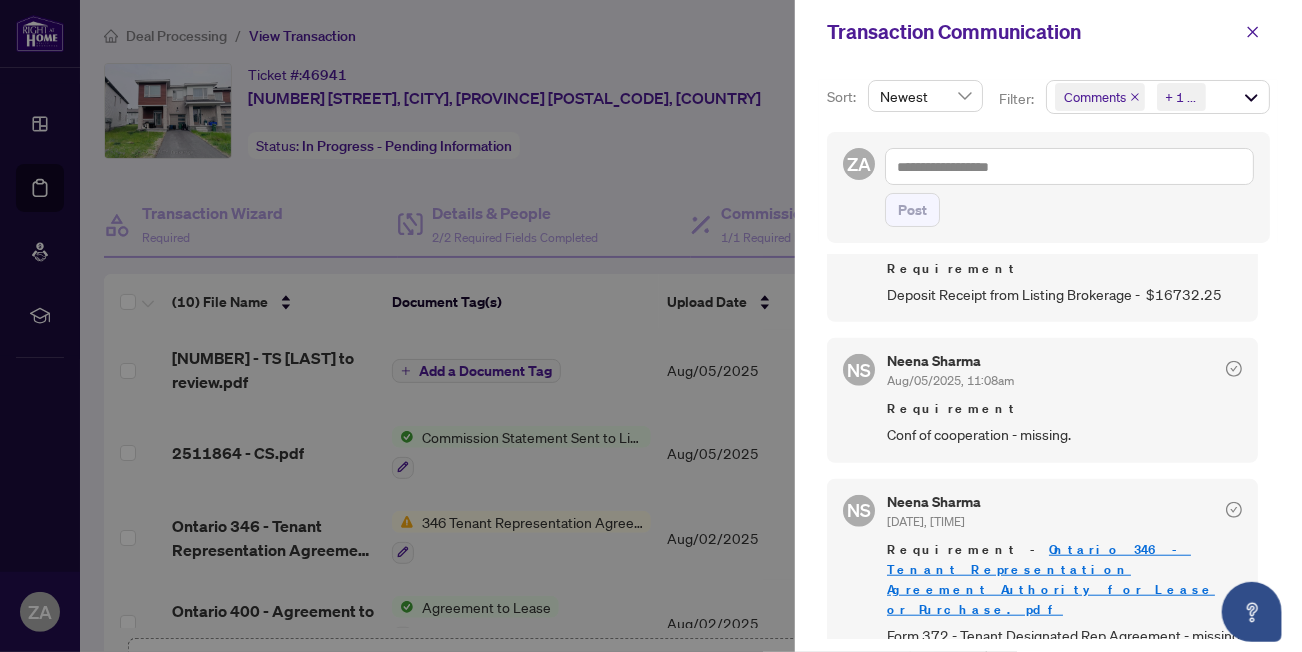 click at bounding box center [651, 326] 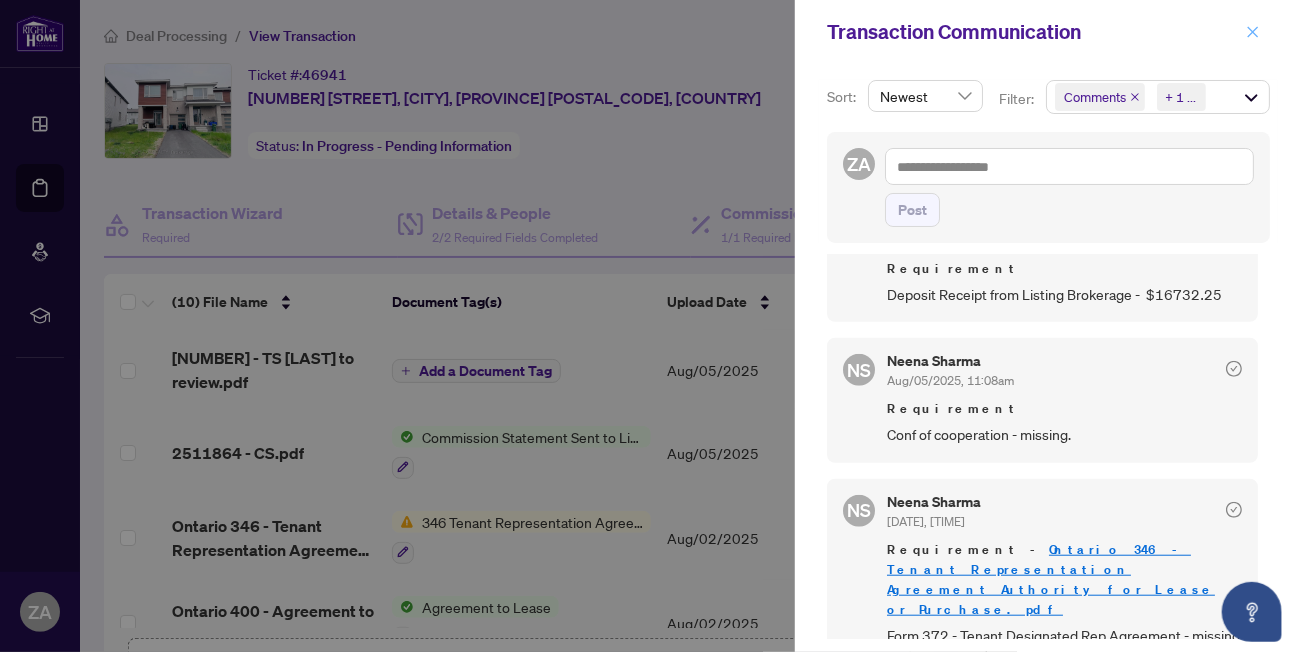 click at bounding box center [1253, 32] 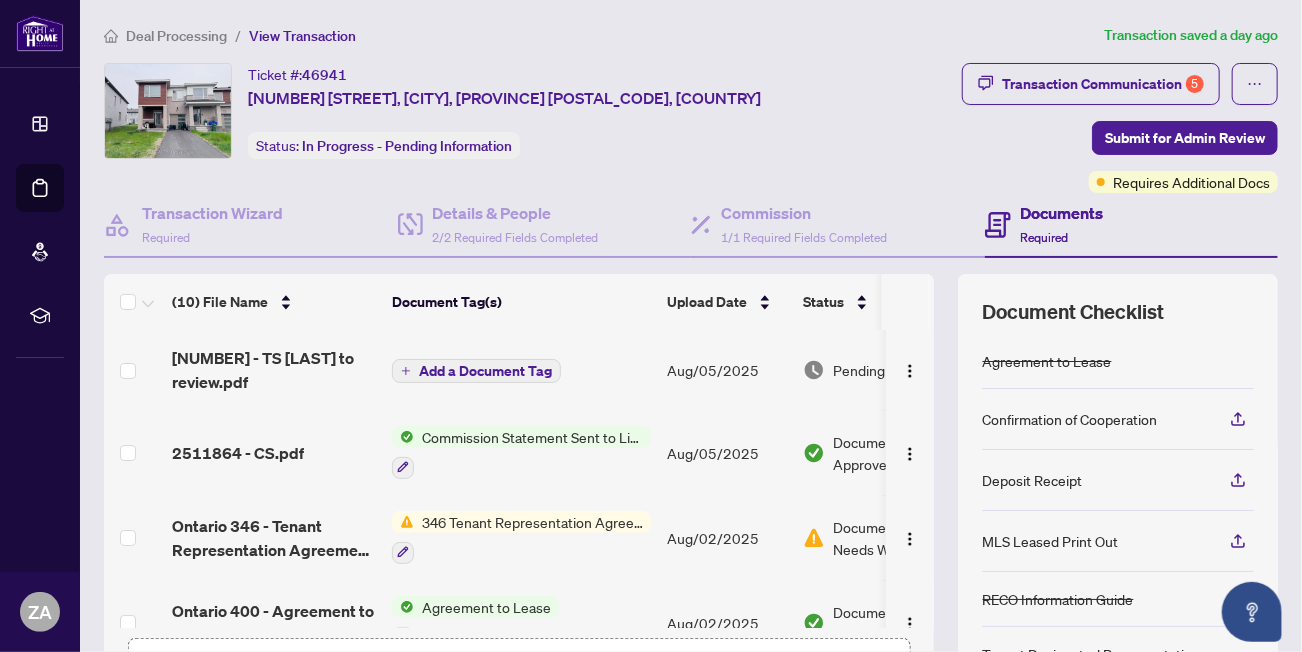 click on "Commission Statement Sent to Listing Brokerage" at bounding box center [532, 437] 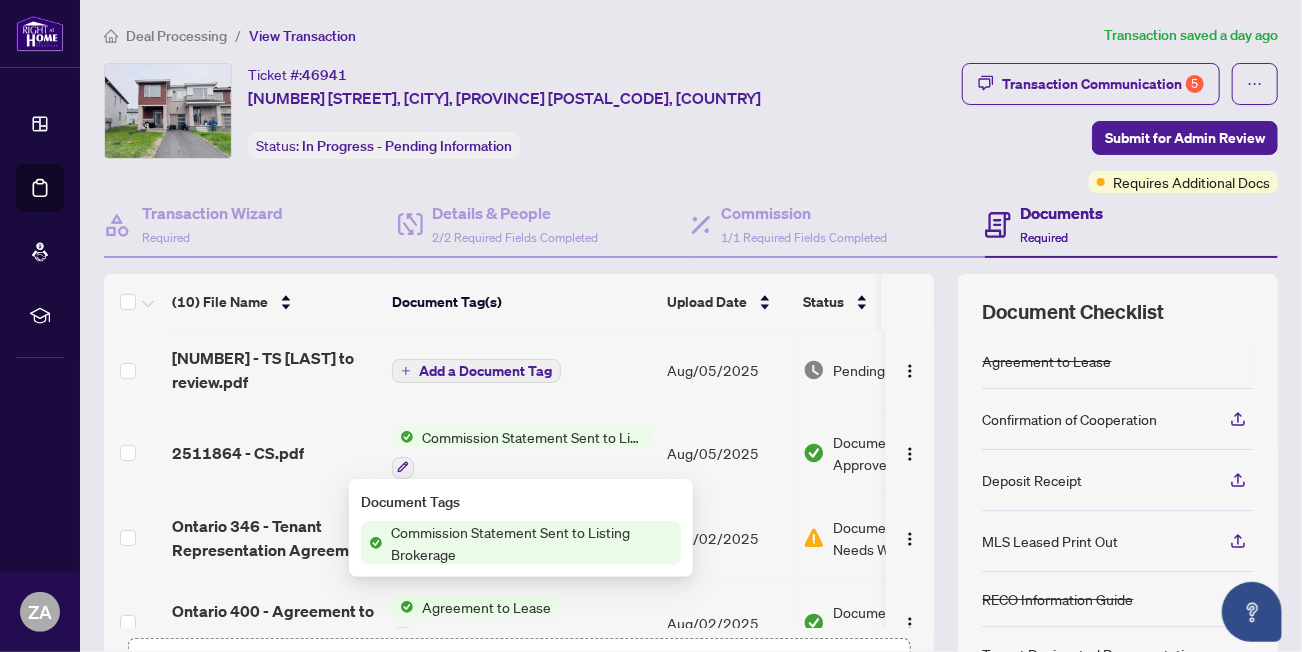 click on "Commission Statement Sent to Listing Brokerage" at bounding box center [532, 543] 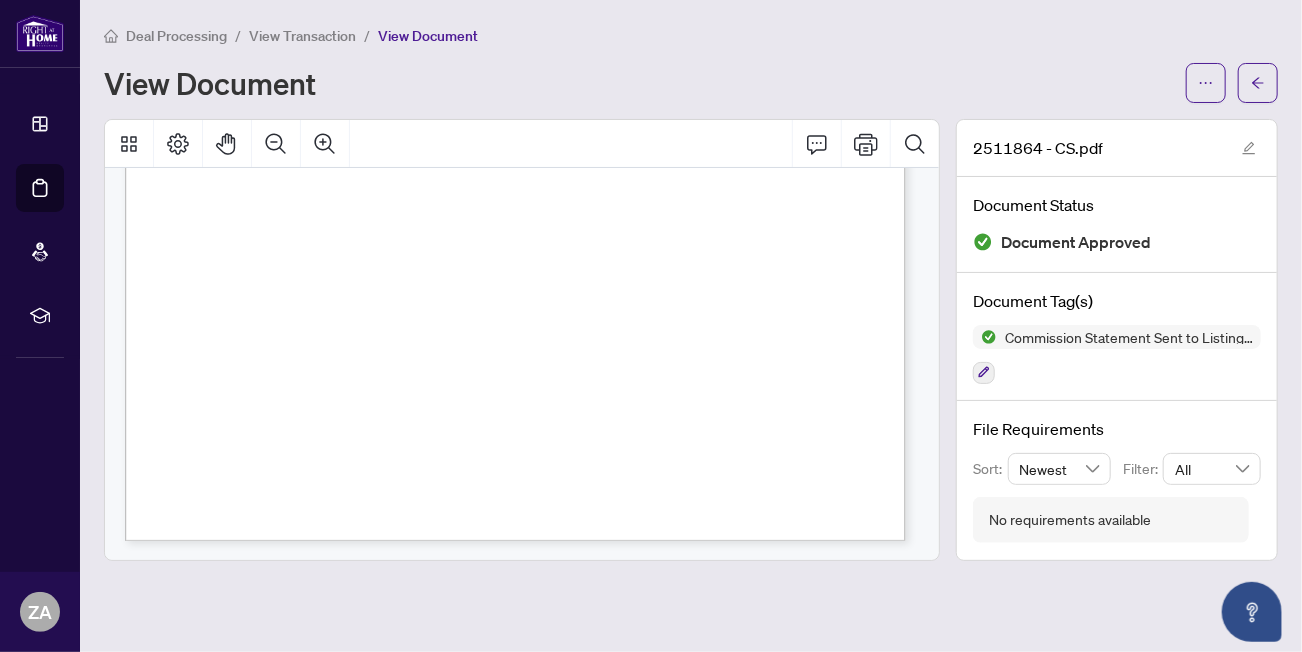 scroll, scrollTop: 57, scrollLeft: 0, axis: vertical 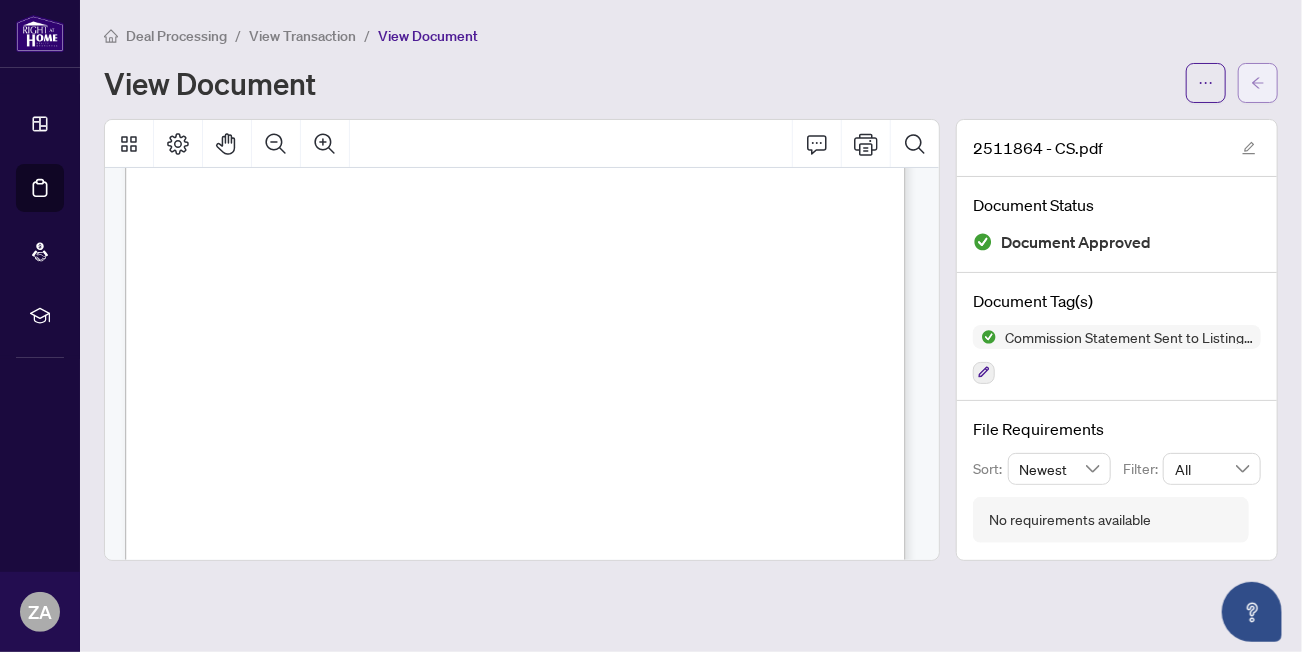 click at bounding box center (1258, 83) 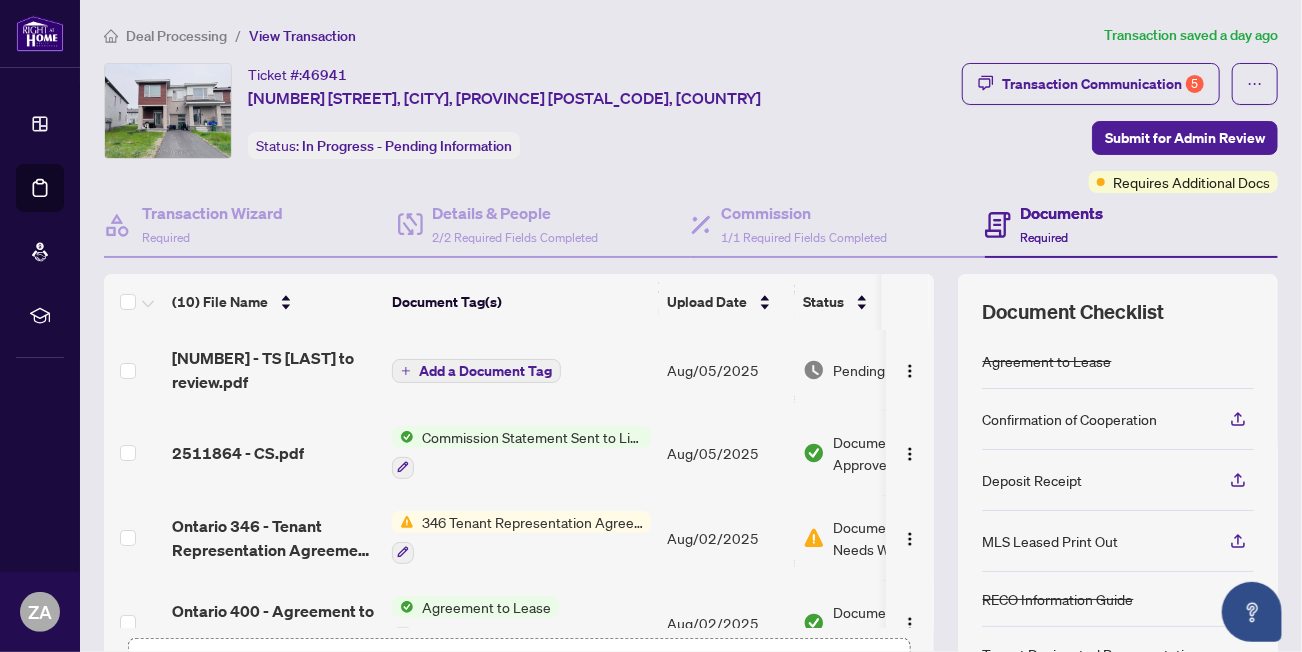 click on "346 Tenant Representation Agreement - Authority for Lease or Purchase" at bounding box center (532, 522) 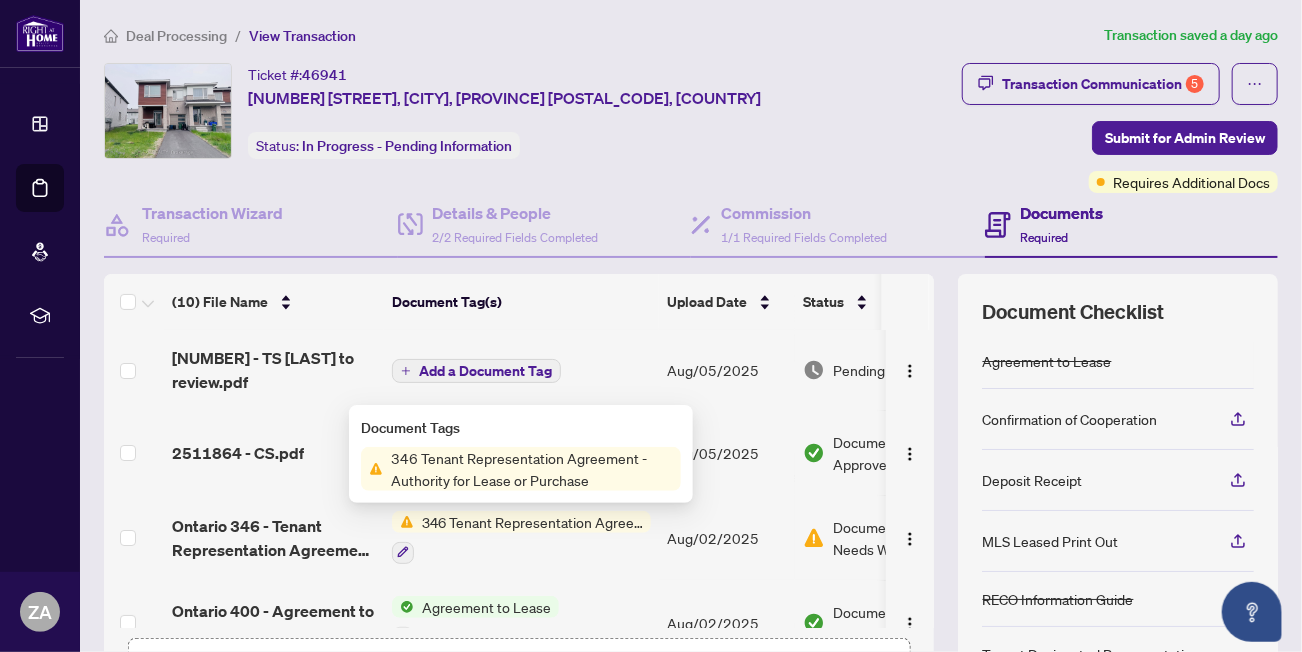 click on "346 Tenant Representation Agreement - Authority for Lease or Purchase" at bounding box center (532, 469) 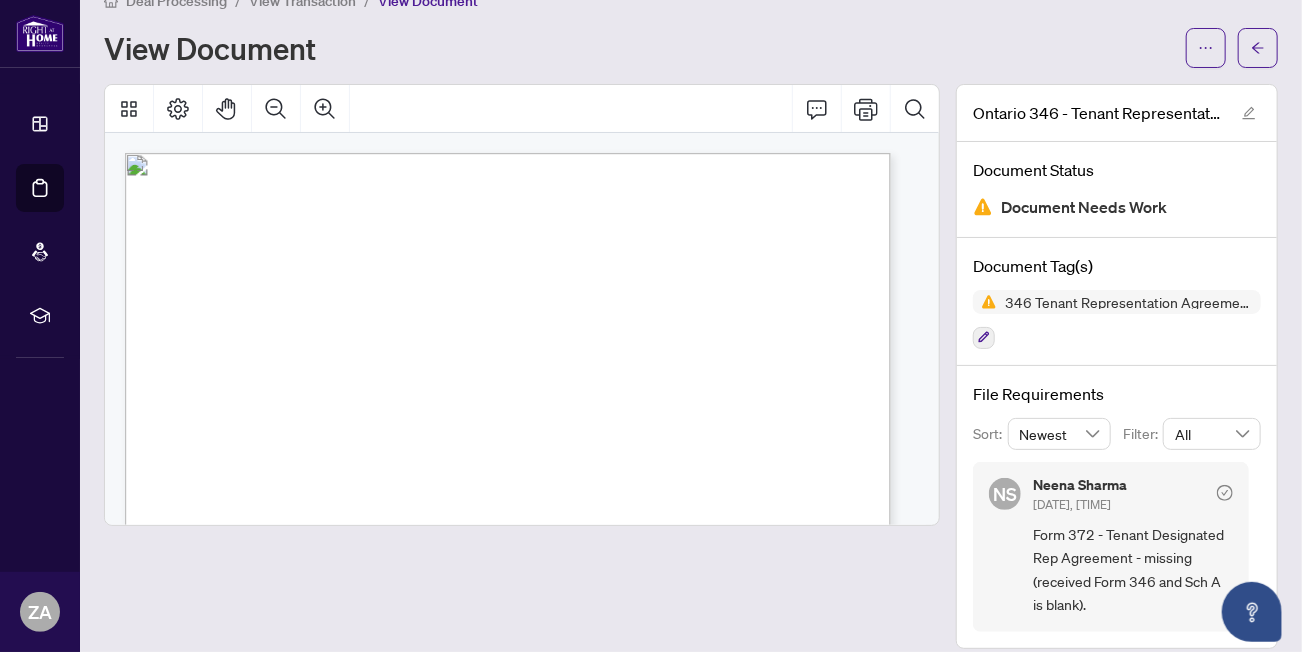 scroll, scrollTop: 50, scrollLeft: 0, axis: vertical 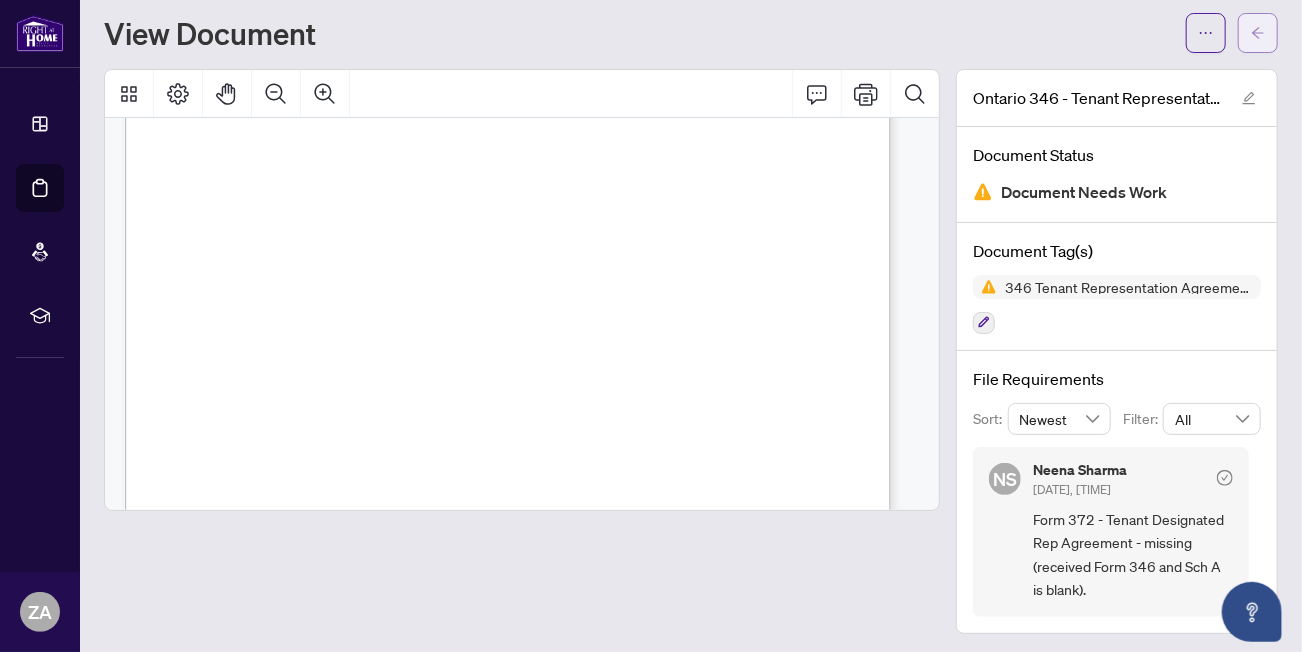 click 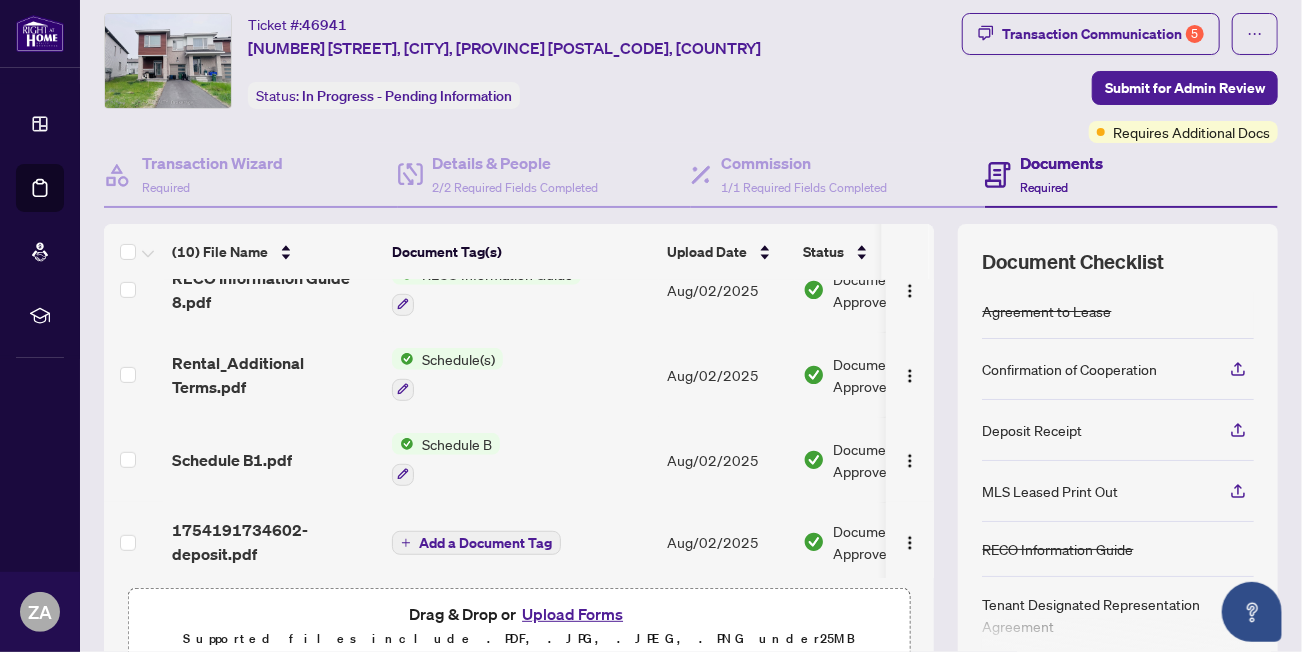 scroll, scrollTop: 541, scrollLeft: 0, axis: vertical 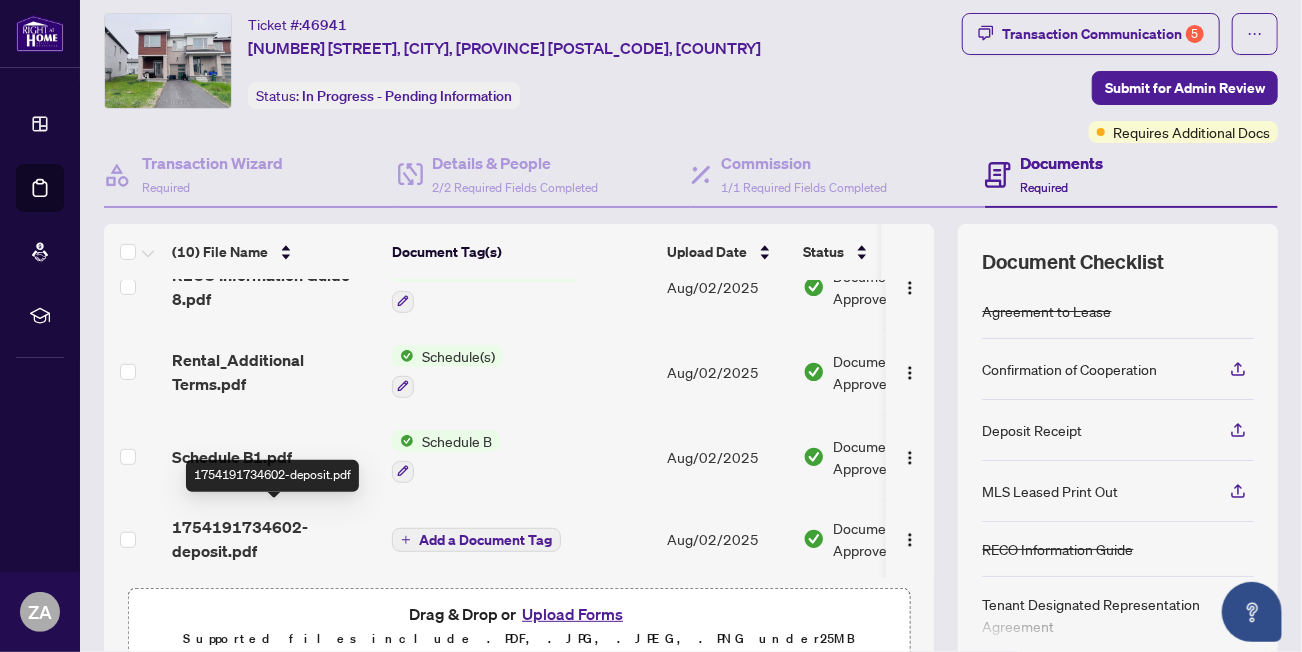 click on "1754191734602-deposit.pdf" at bounding box center [274, 539] 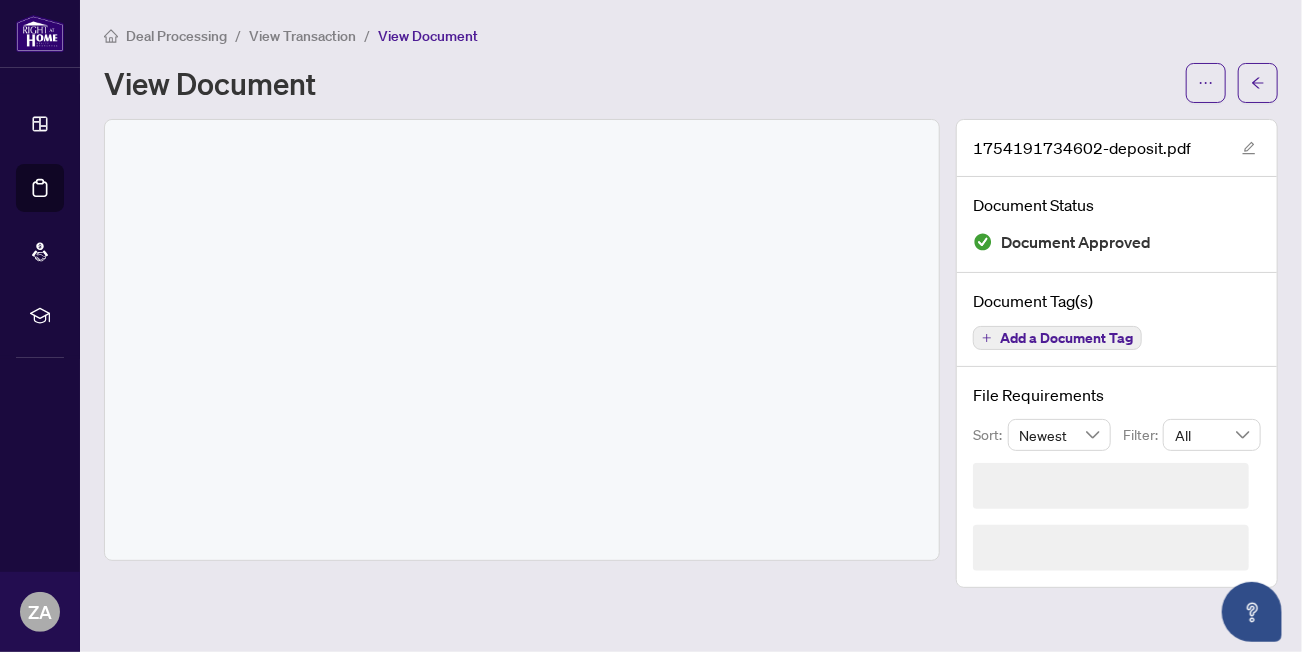 scroll, scrollTop: 0, scrollLeft: 0, axis: both 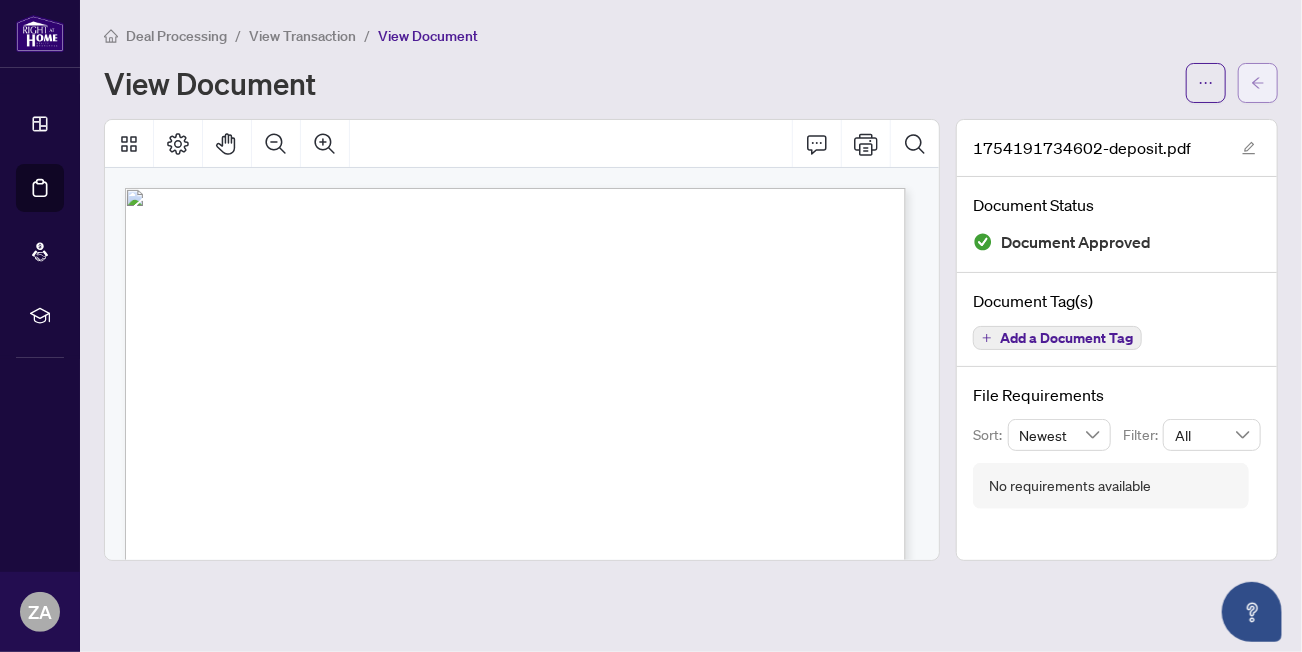 click at bounding box center [1258, 83] 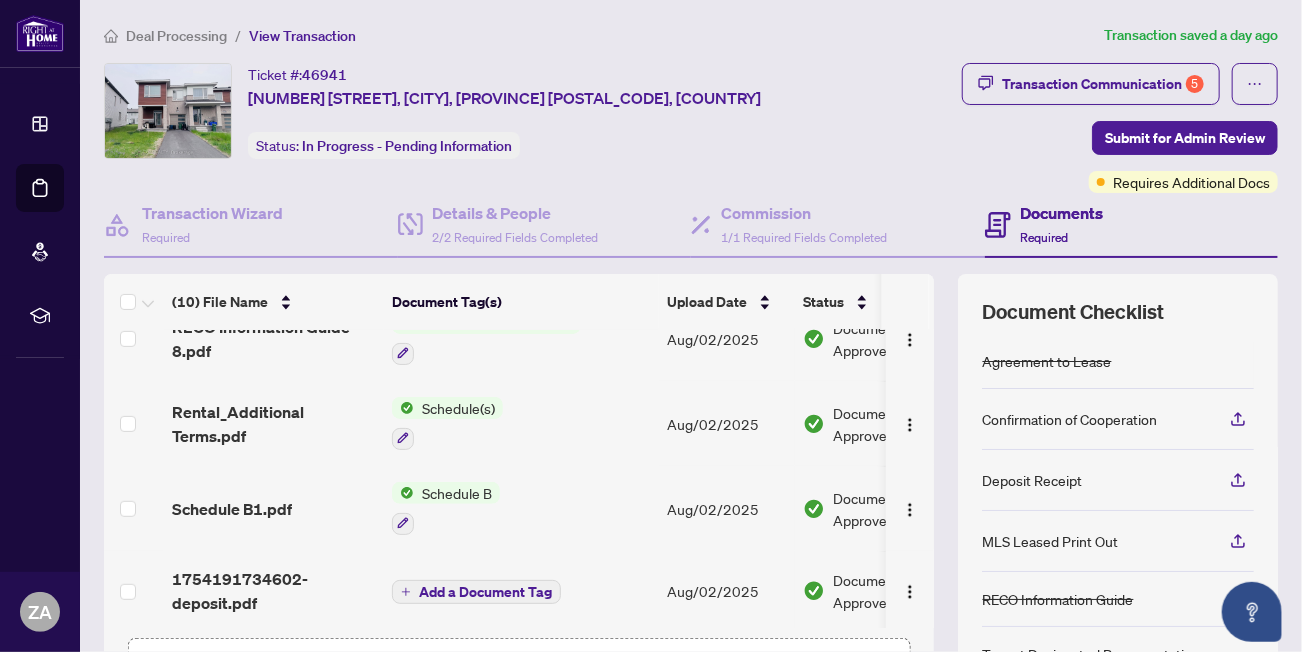 scroll, scrollTop: 541, scrollLeft: 0, axis: vertical 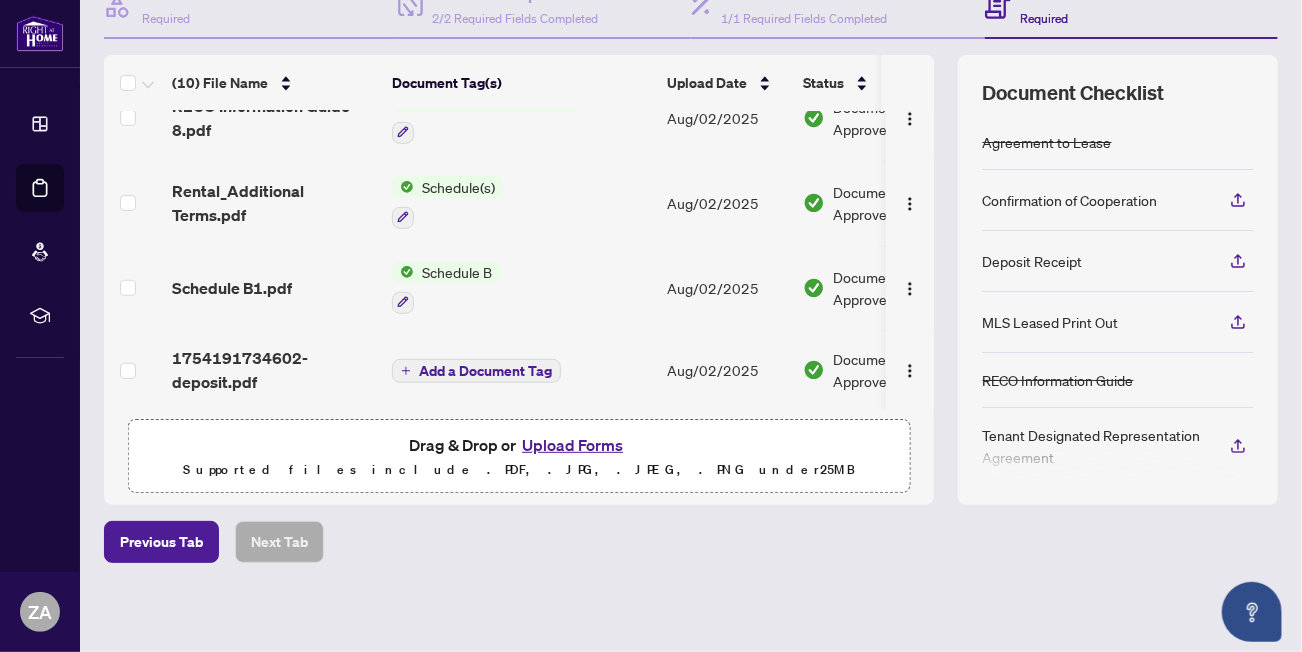 click on "Upload Forms" at bounding box center [572, 445] 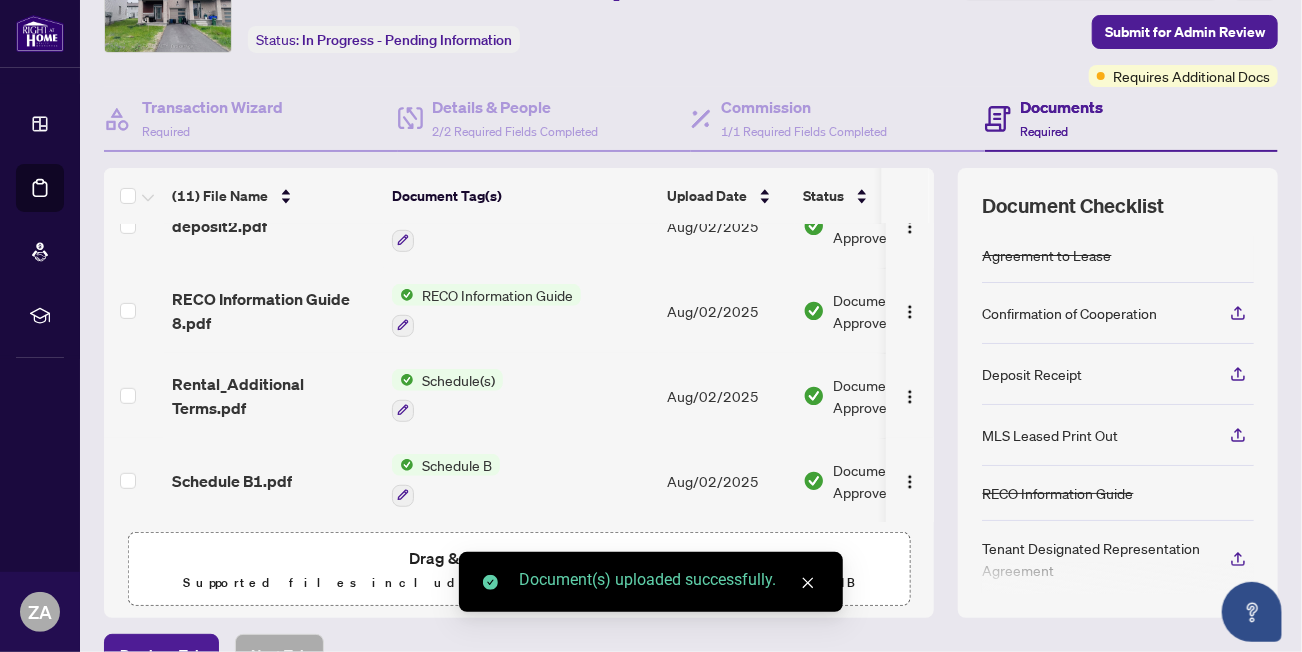 scroll, scrollTop: 0, scrollLeft: 0, axis: both 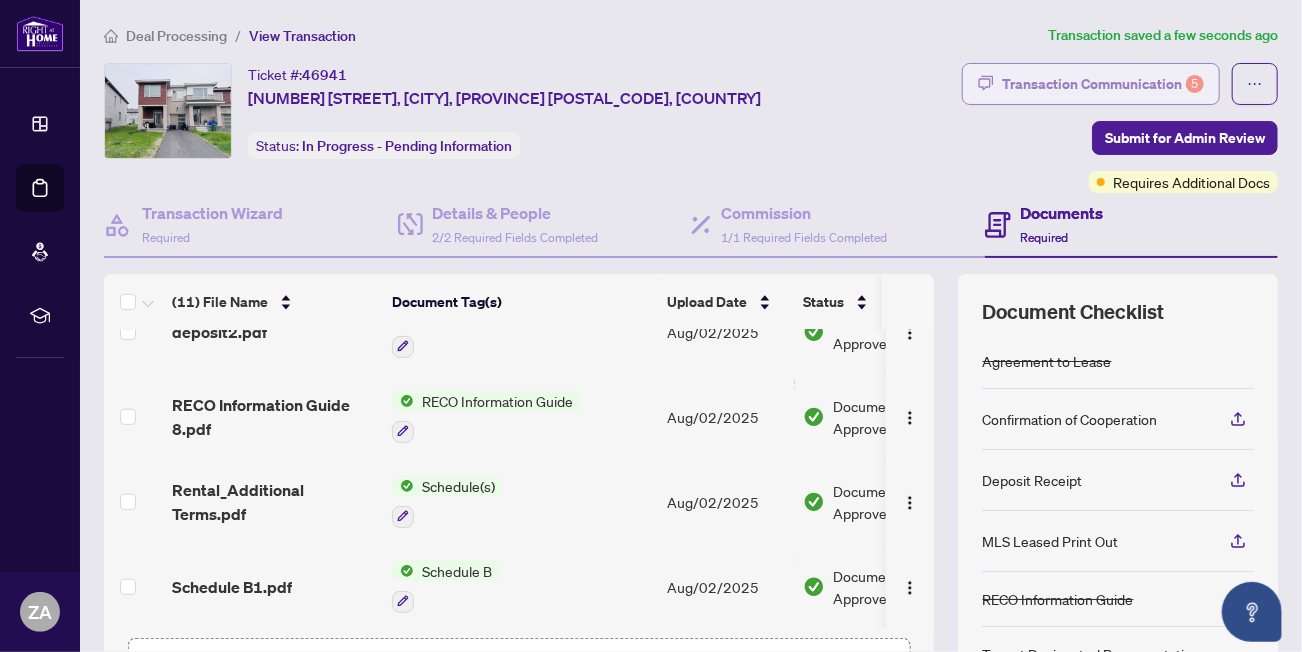 click on "Transaction Communication 5" at bounding box center [1103, 84] 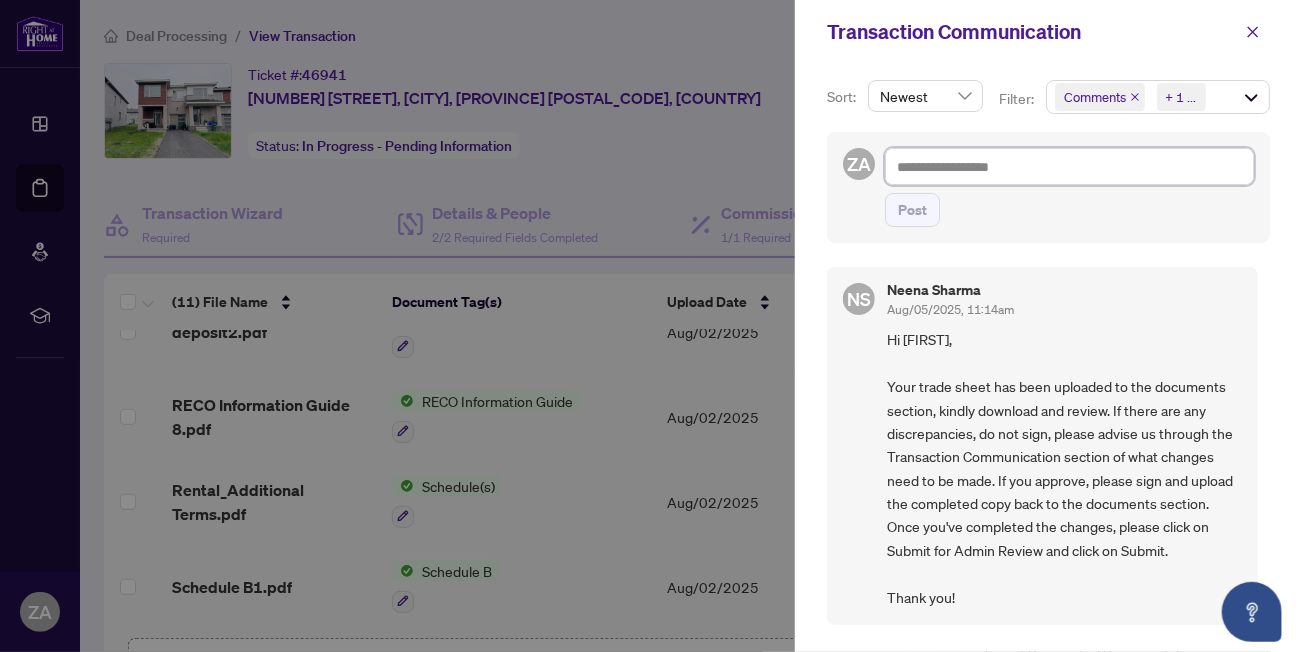 click at bounding box center (1069, 166) 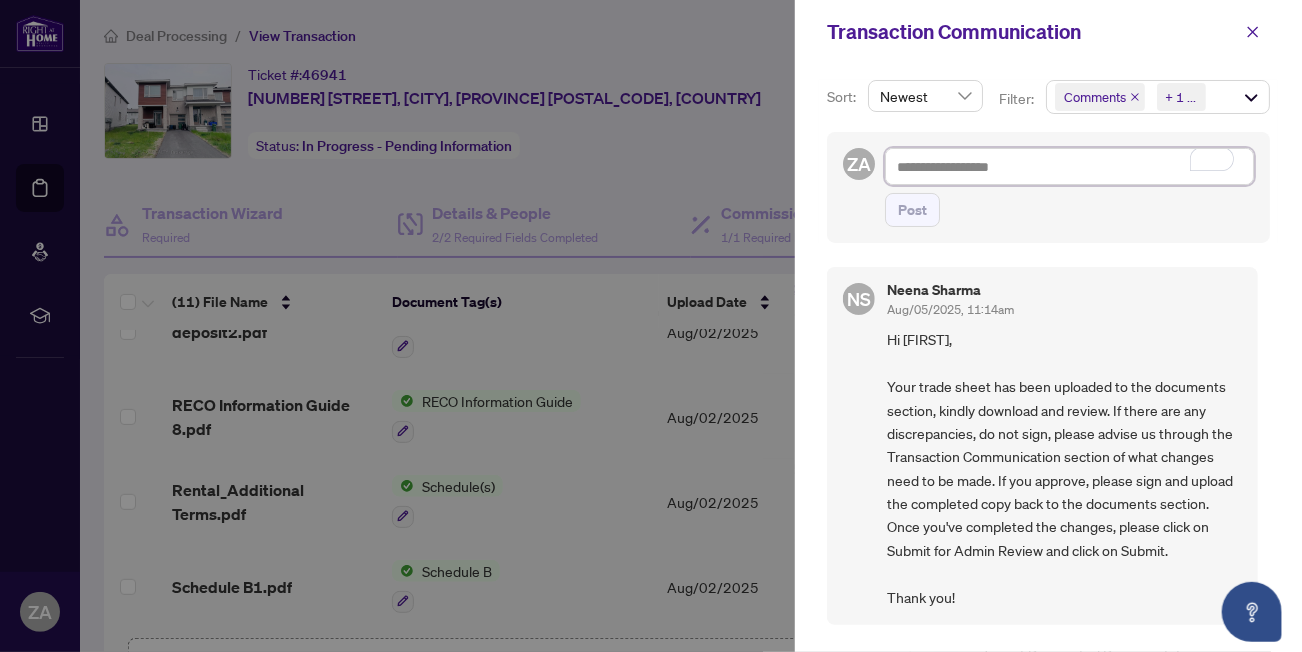 type on "*" 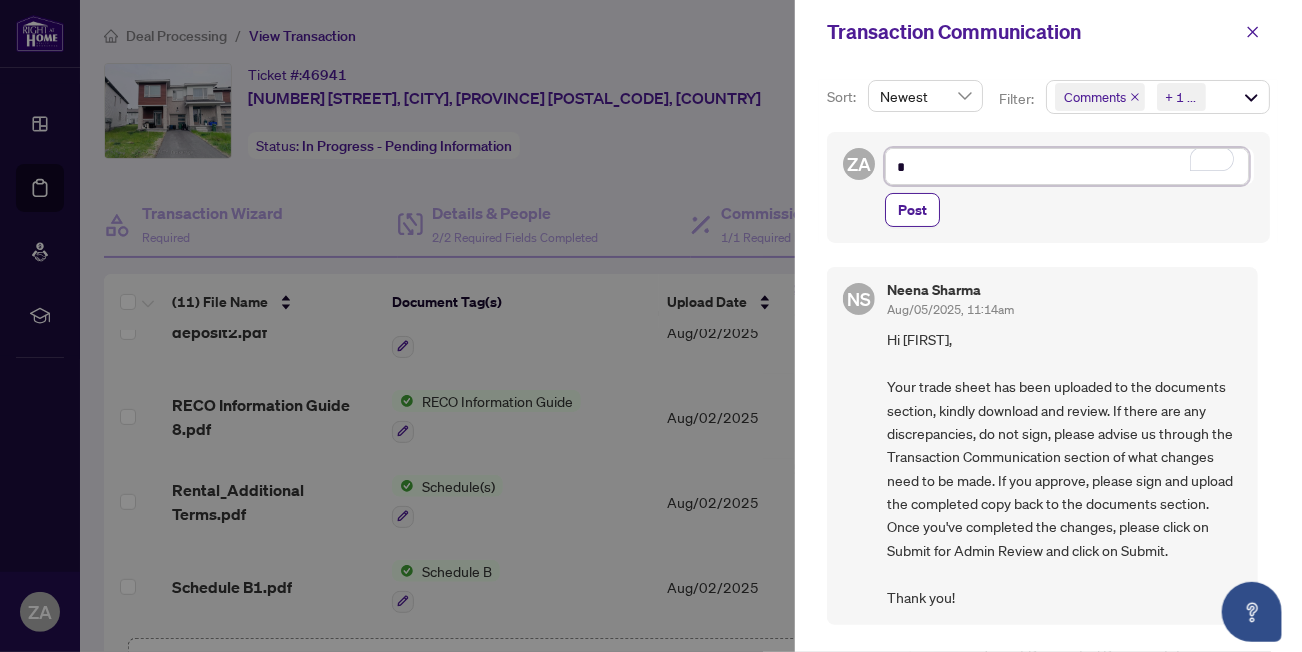type on "*" 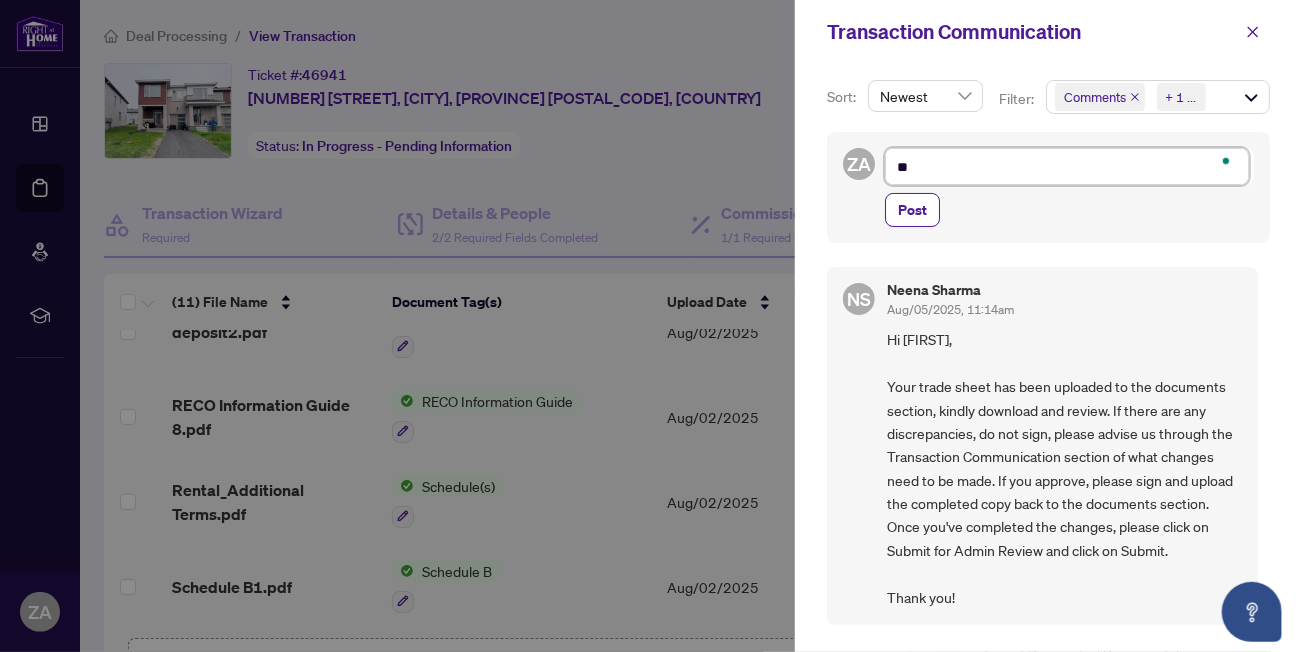 type on "***" 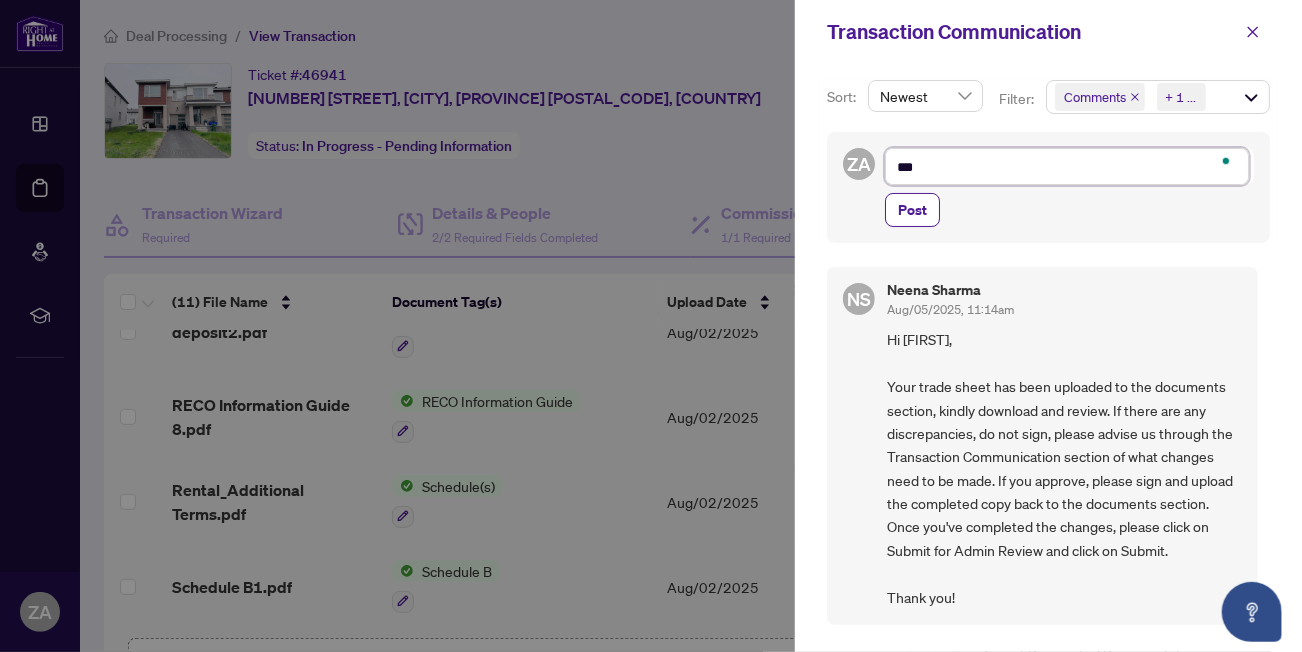 type on "****" 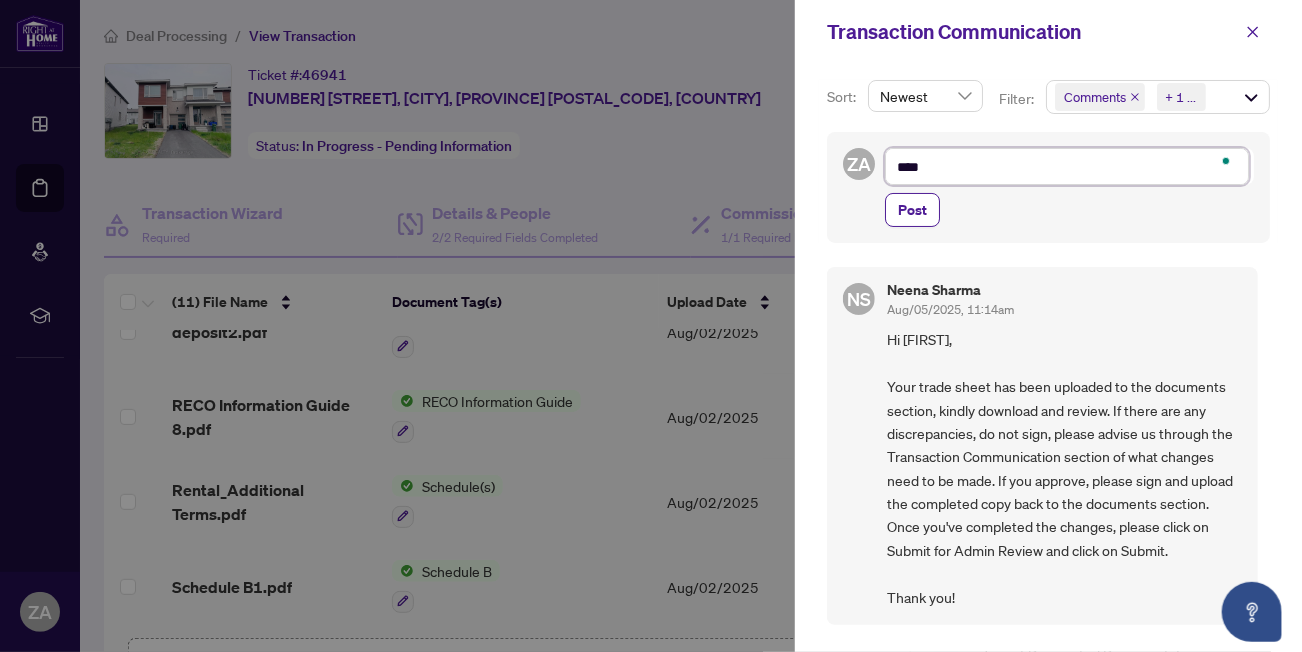 type on "*****" 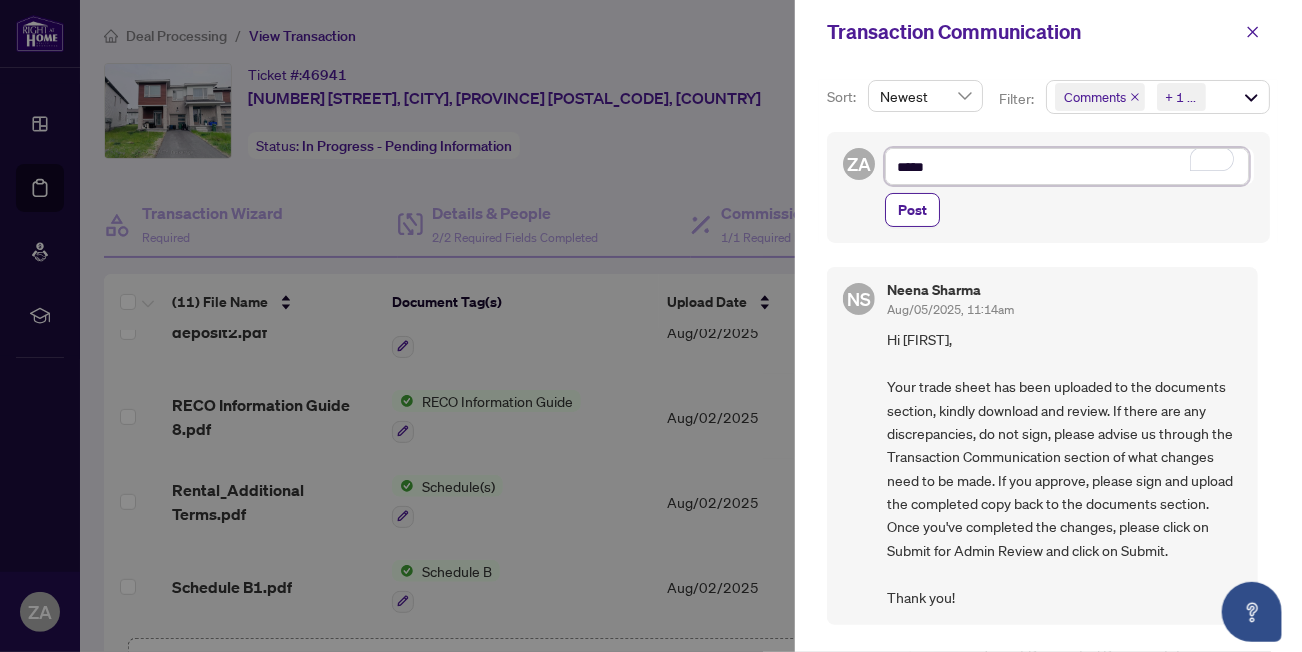 type on "******" 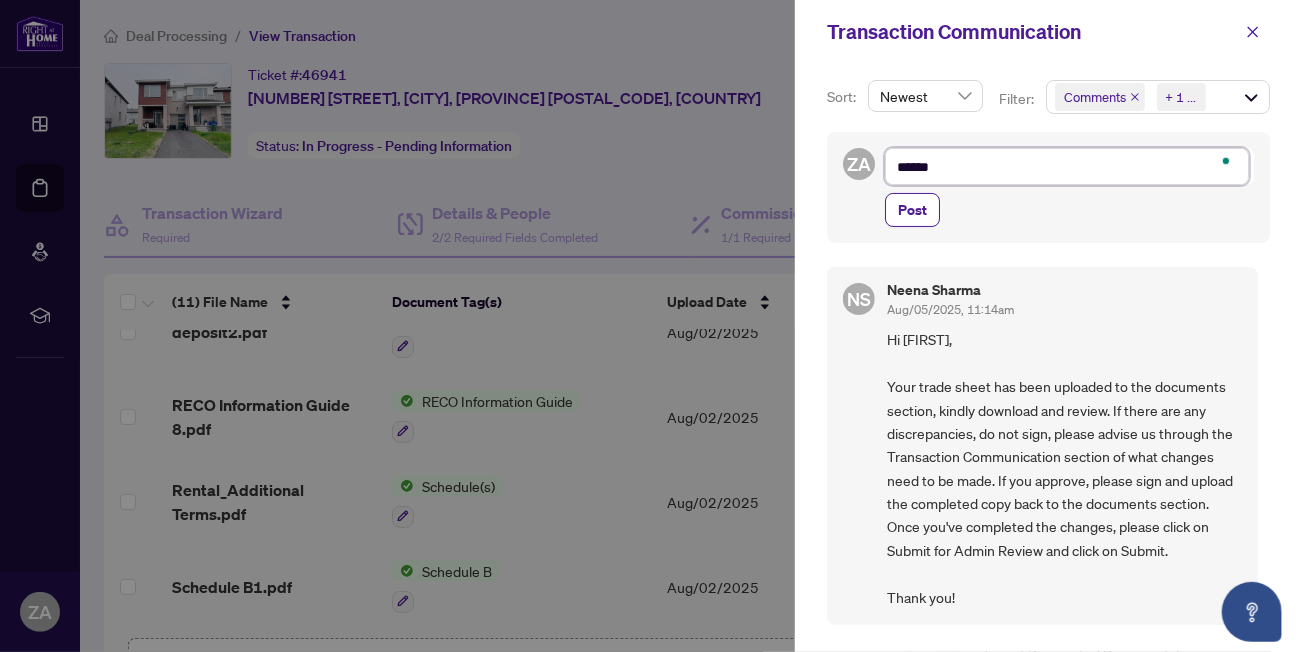 type on "******" 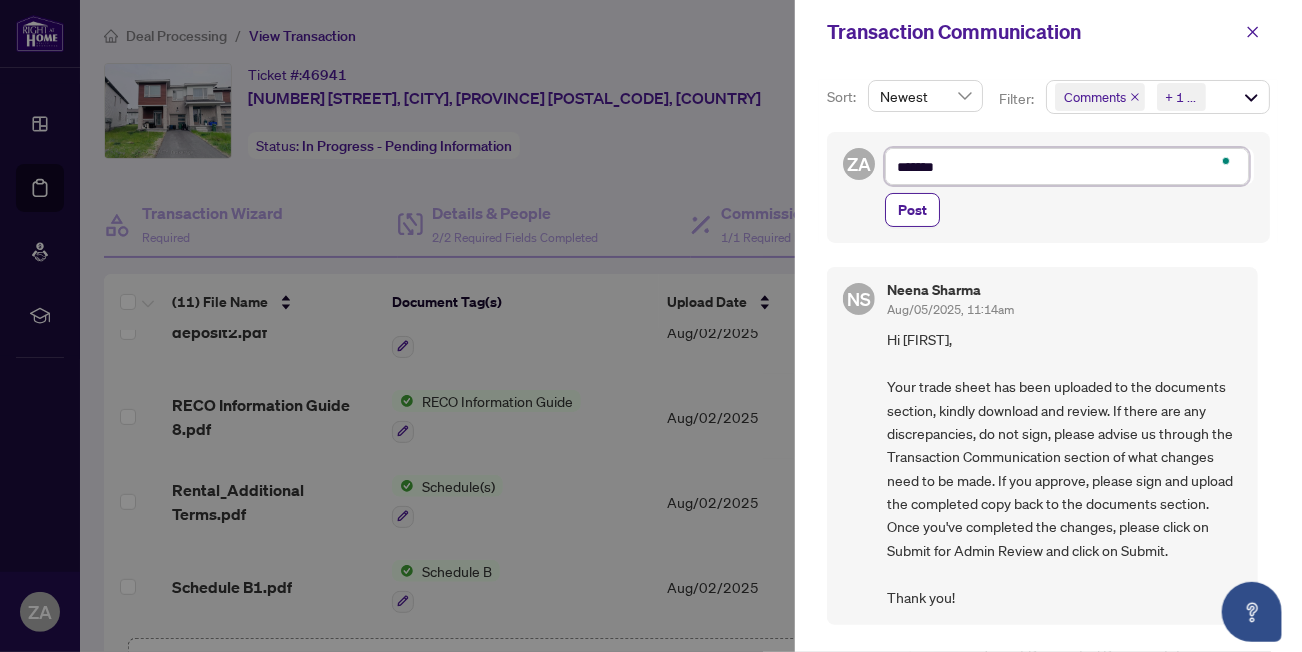 type on "********" 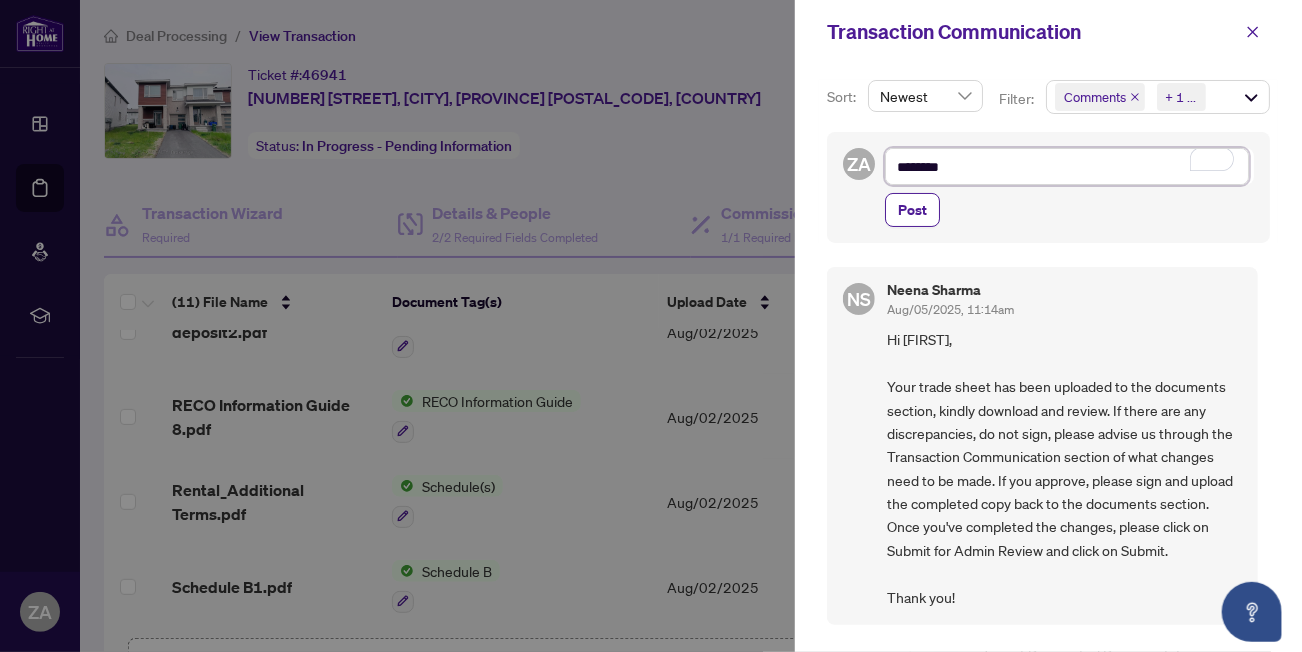 type on "*********" 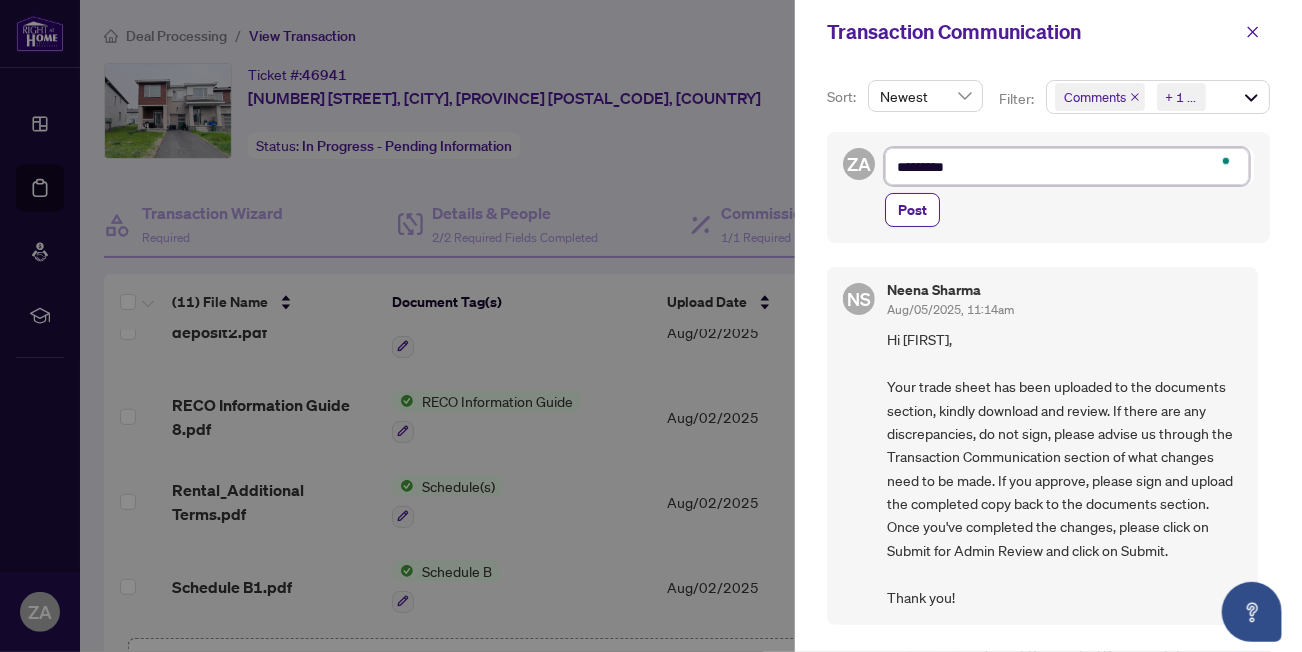 type on "**********" 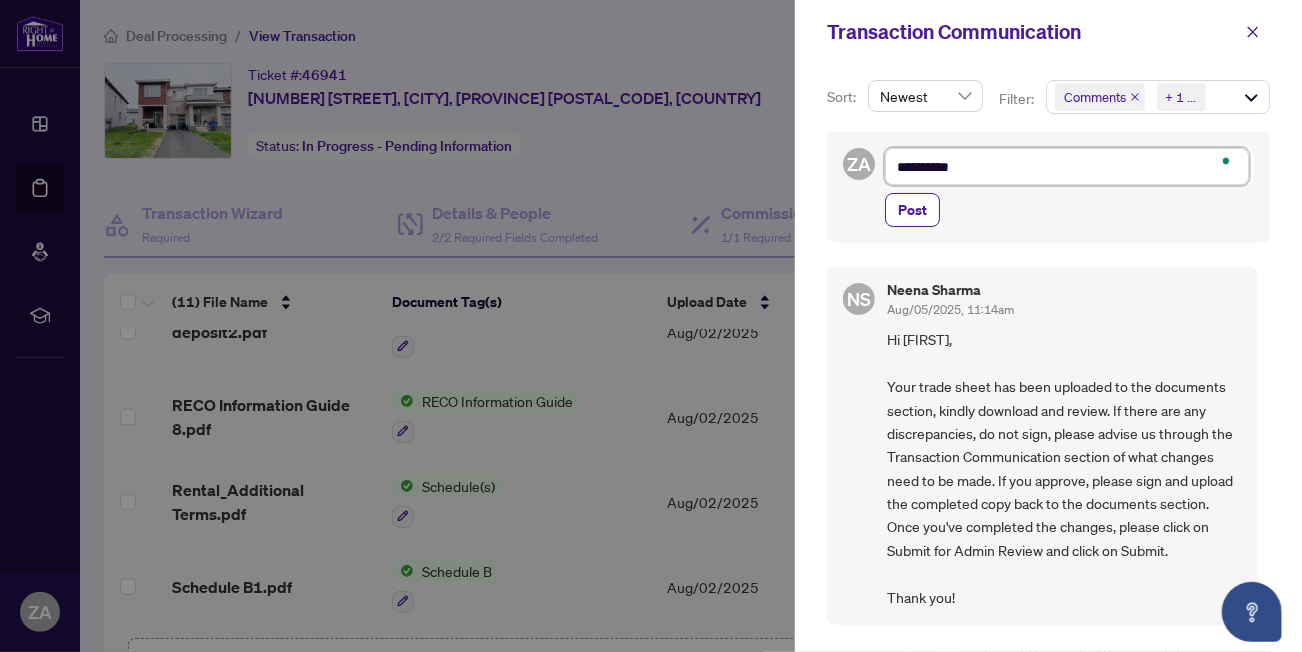 type on "**********" 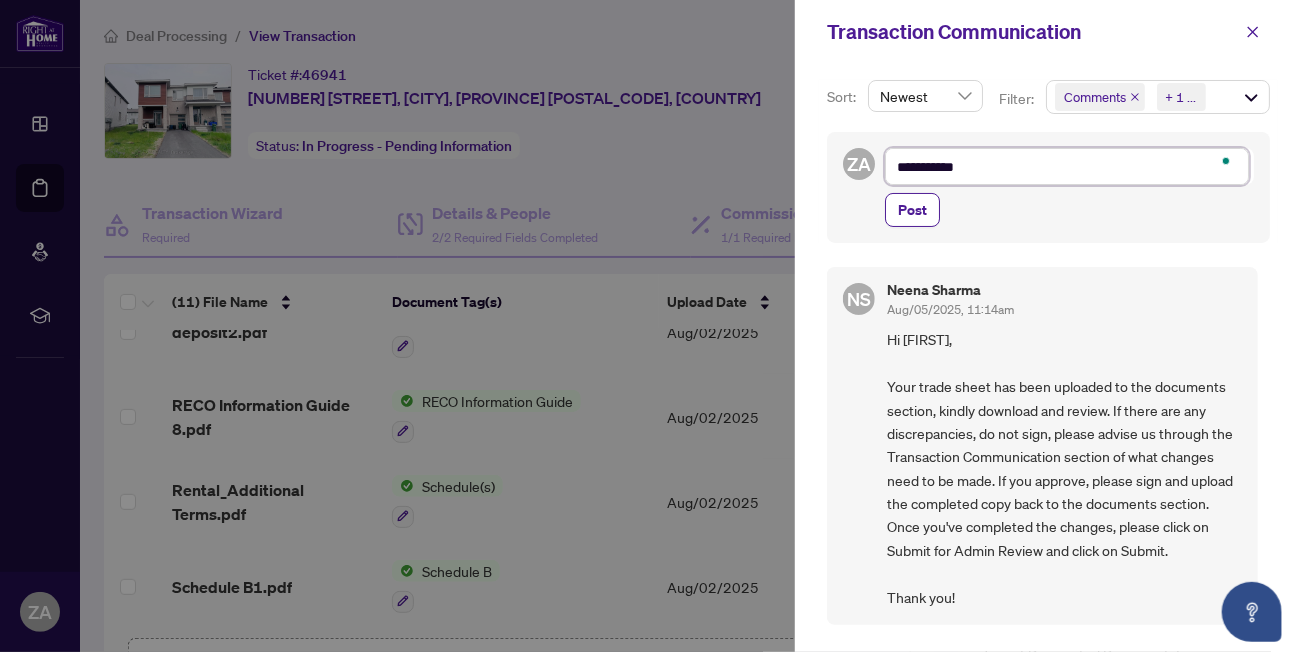 type on "**********" 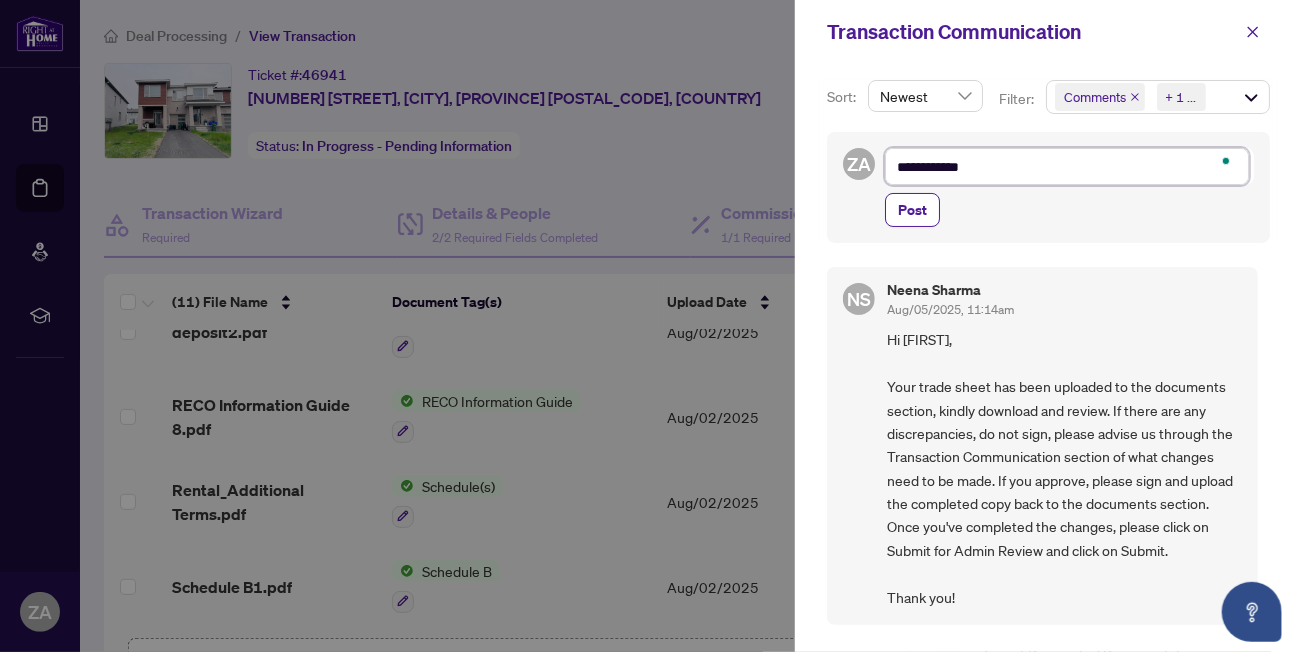type on "**********" 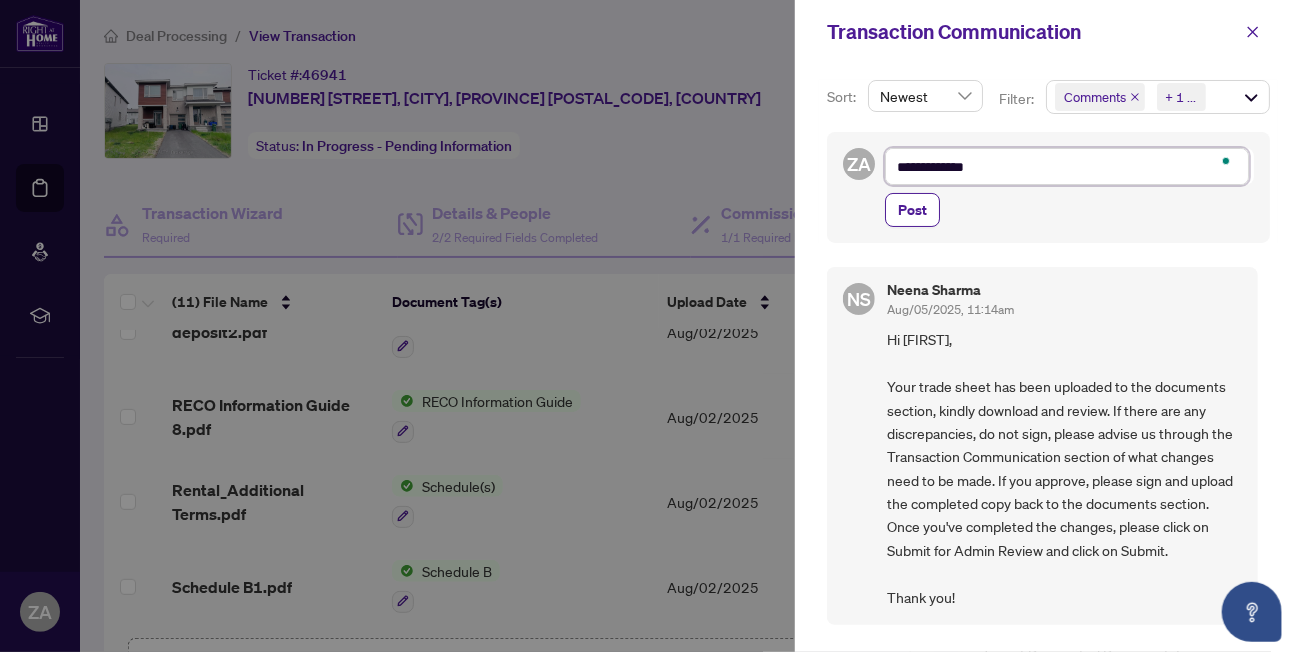 type on "**********" 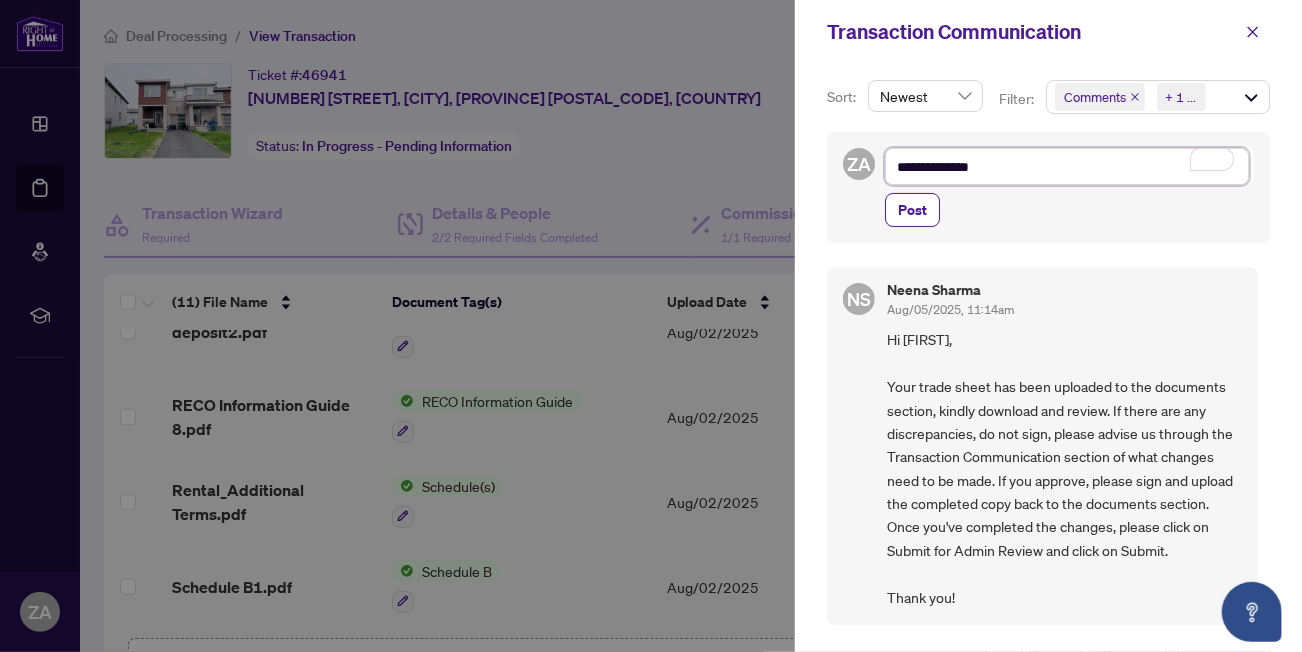 type on "**********" 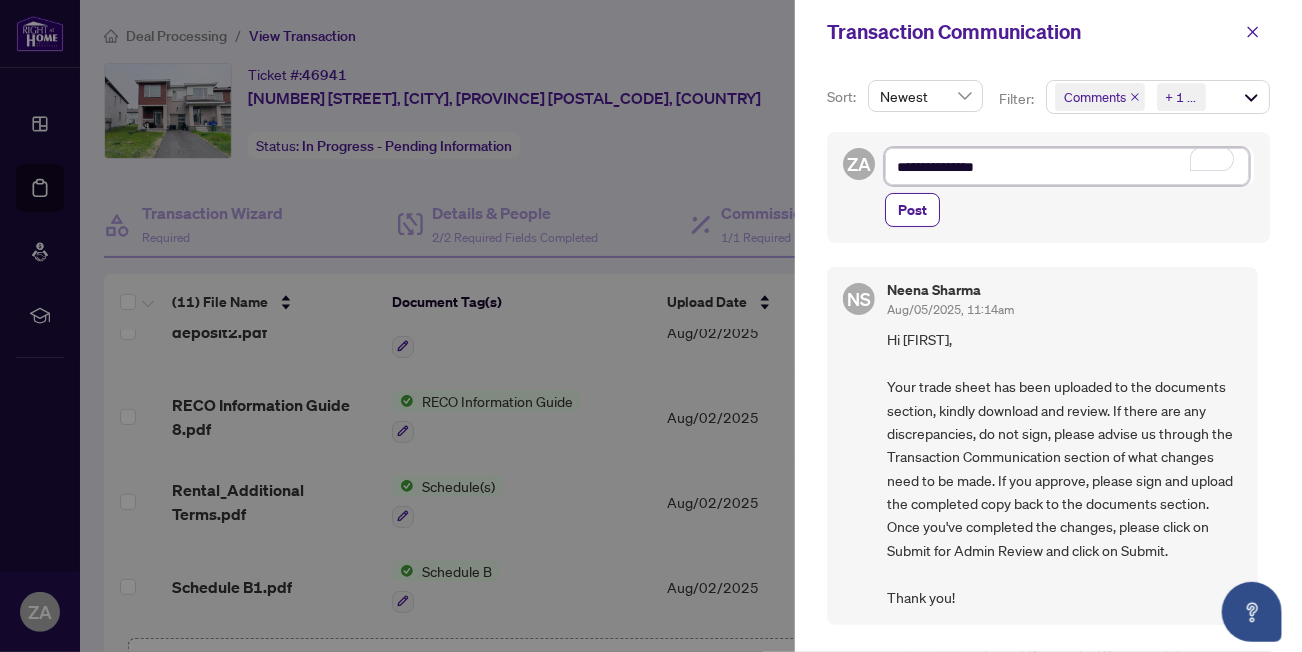 type on "**********" 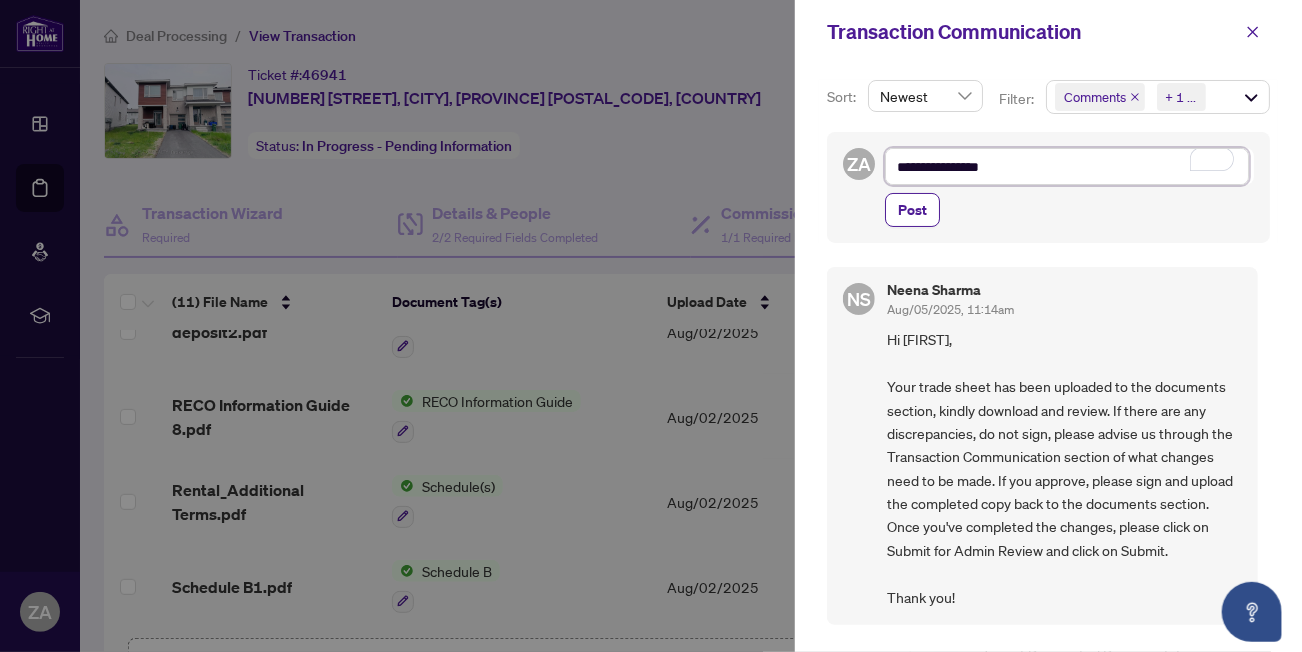 type on "**********" 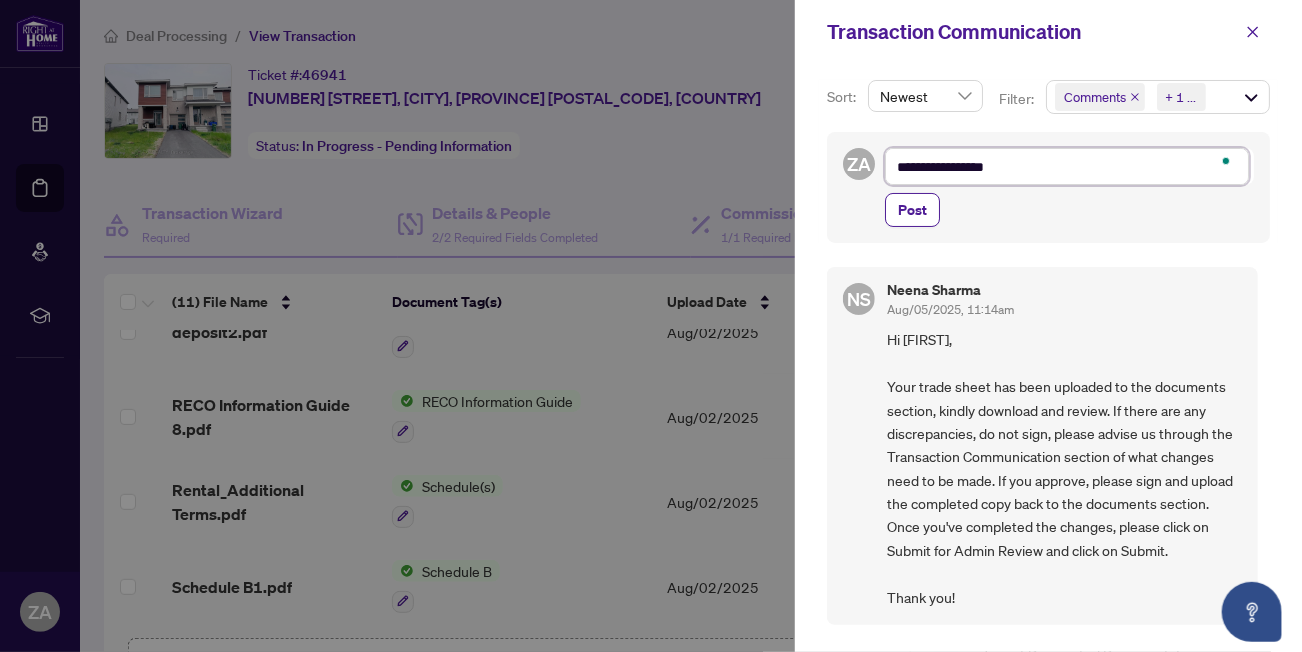 type on "**********" 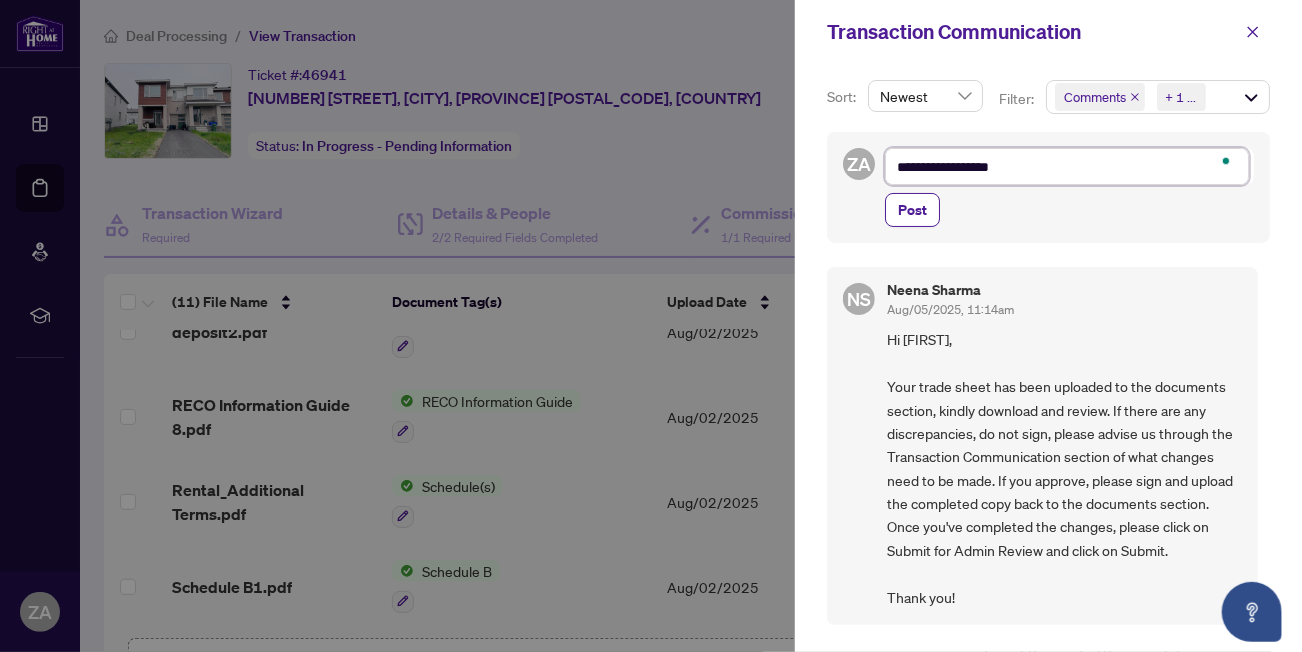 type on "**********" 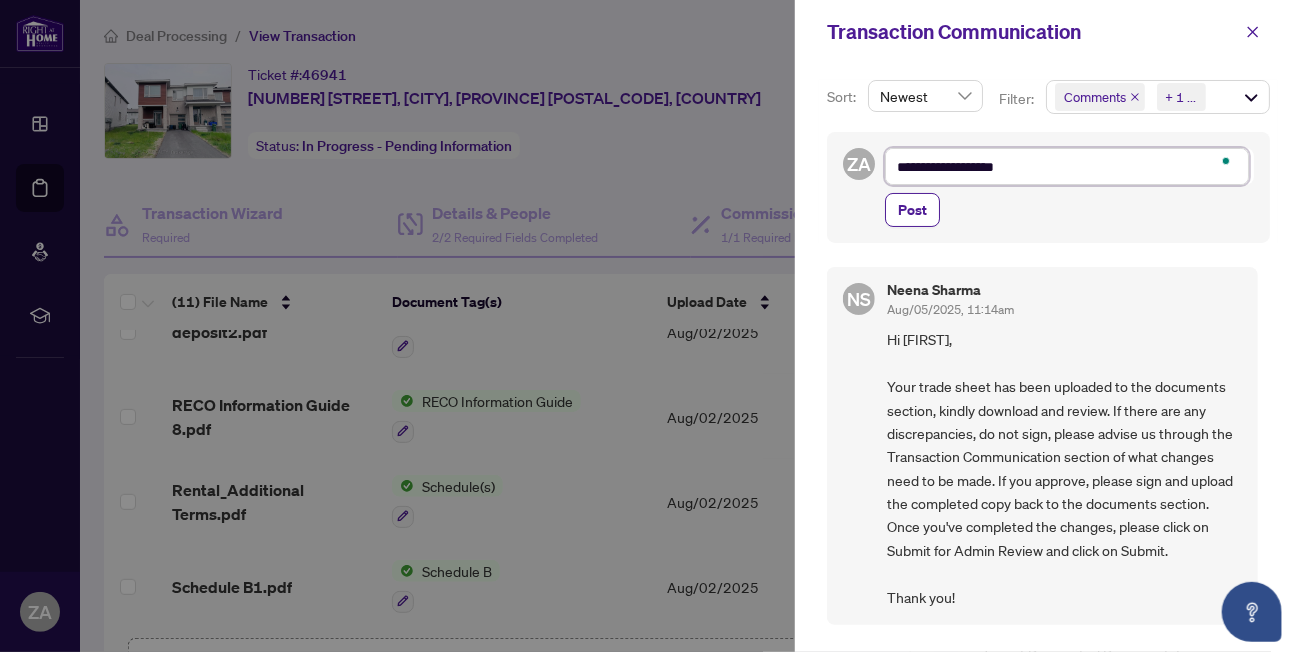 type on "**********" 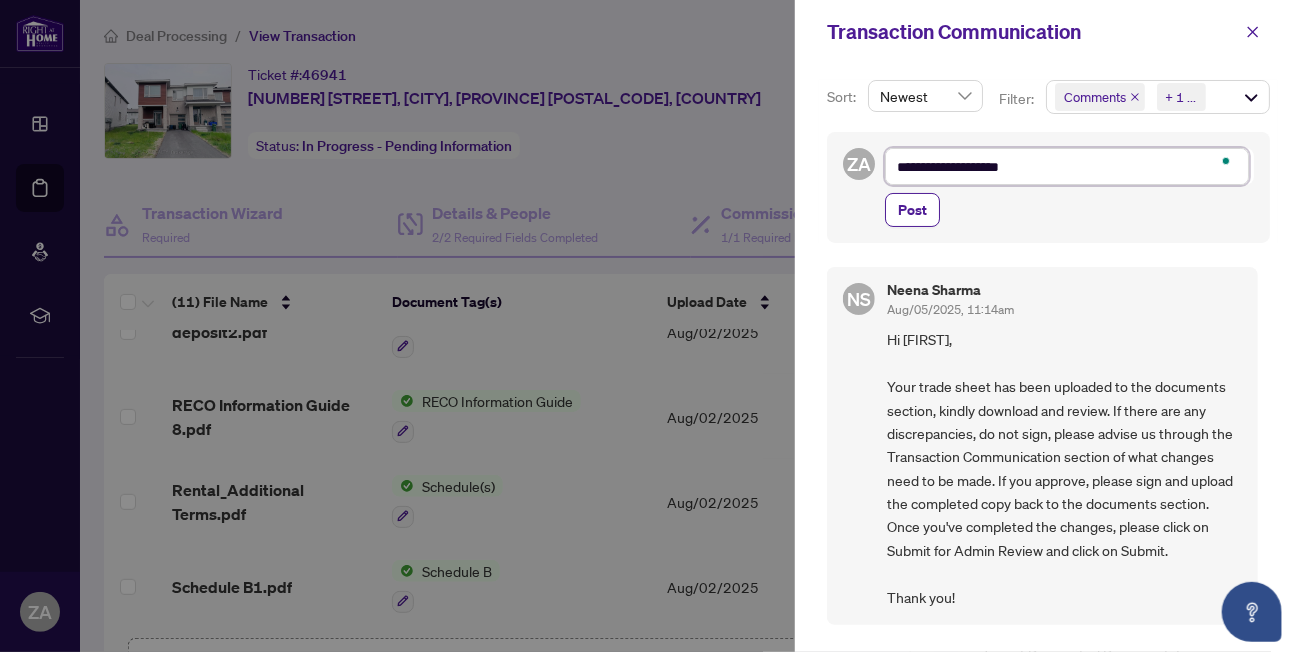type on "**********" 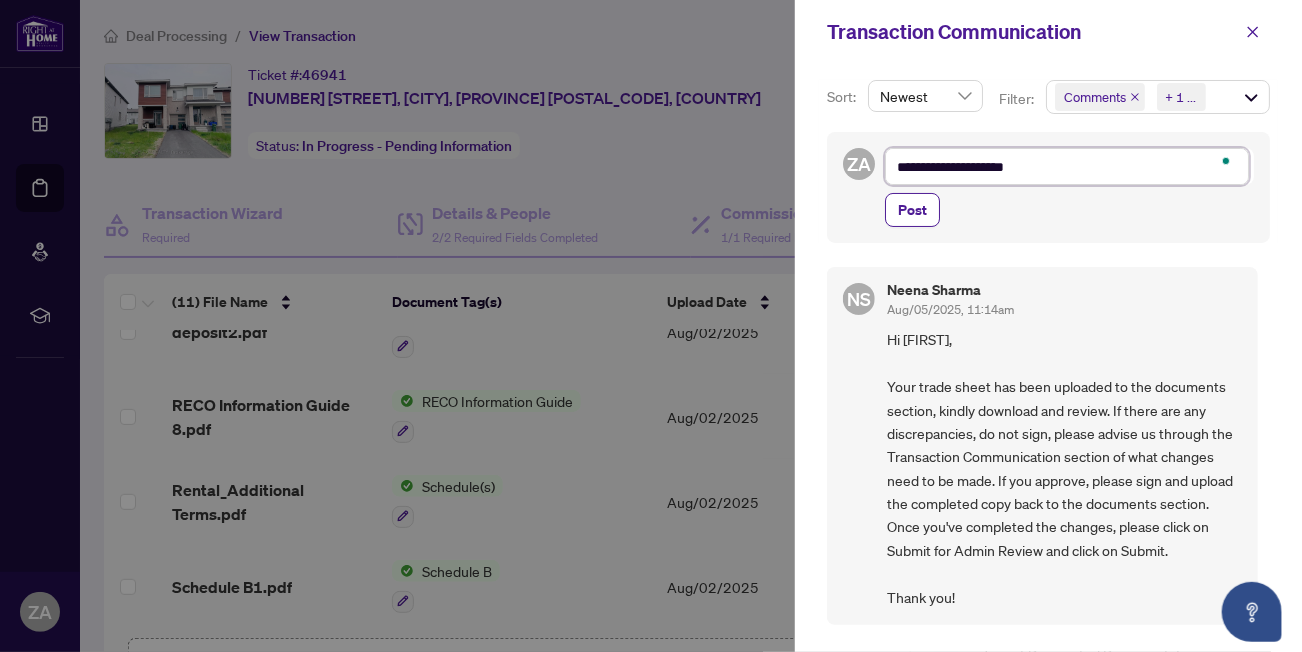 type on "**********" 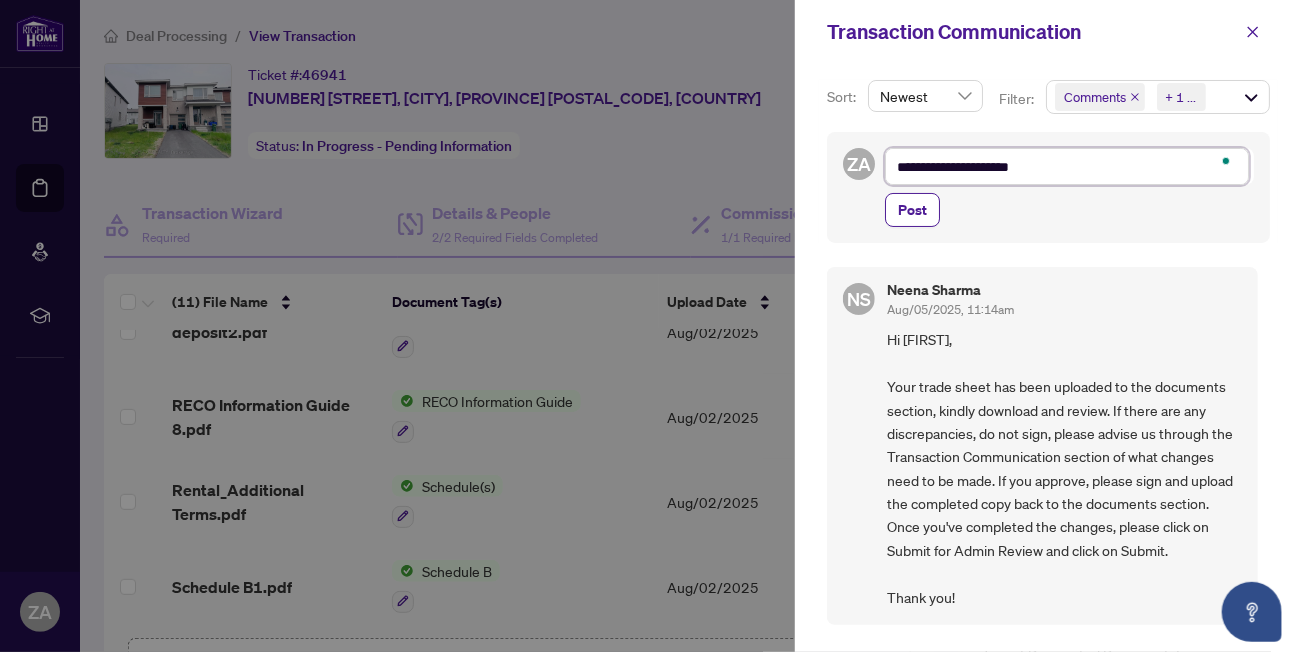 type on "**********" 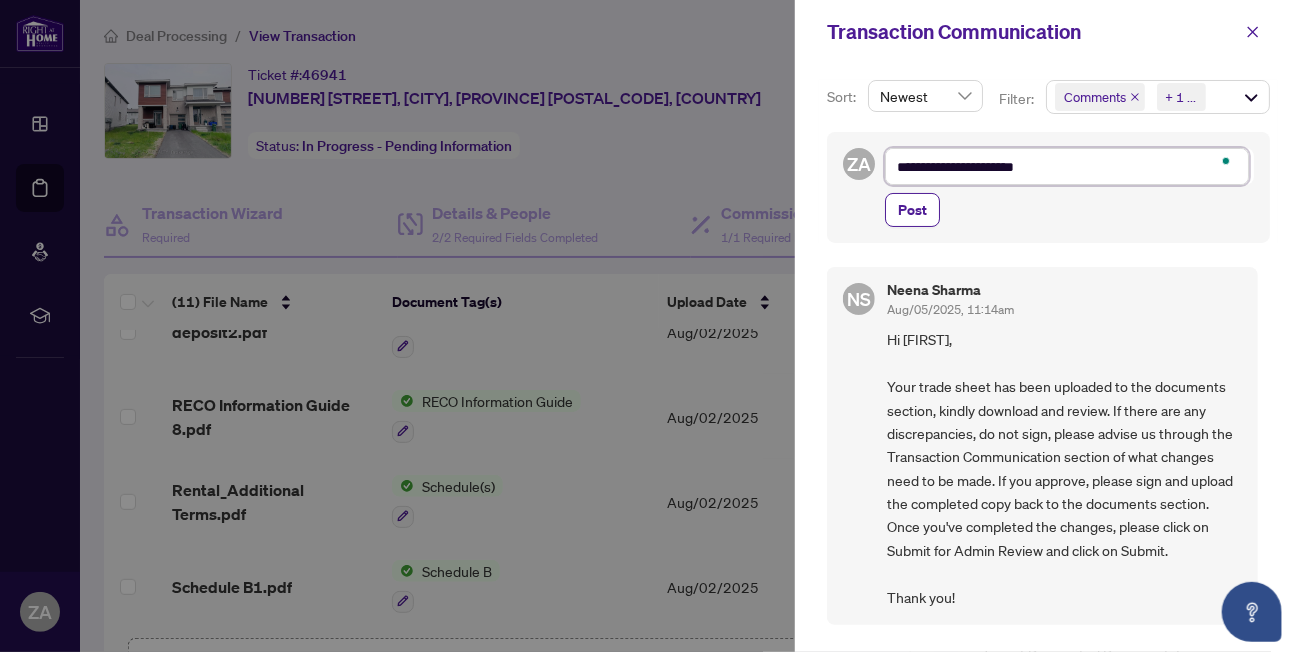 type on "**********" 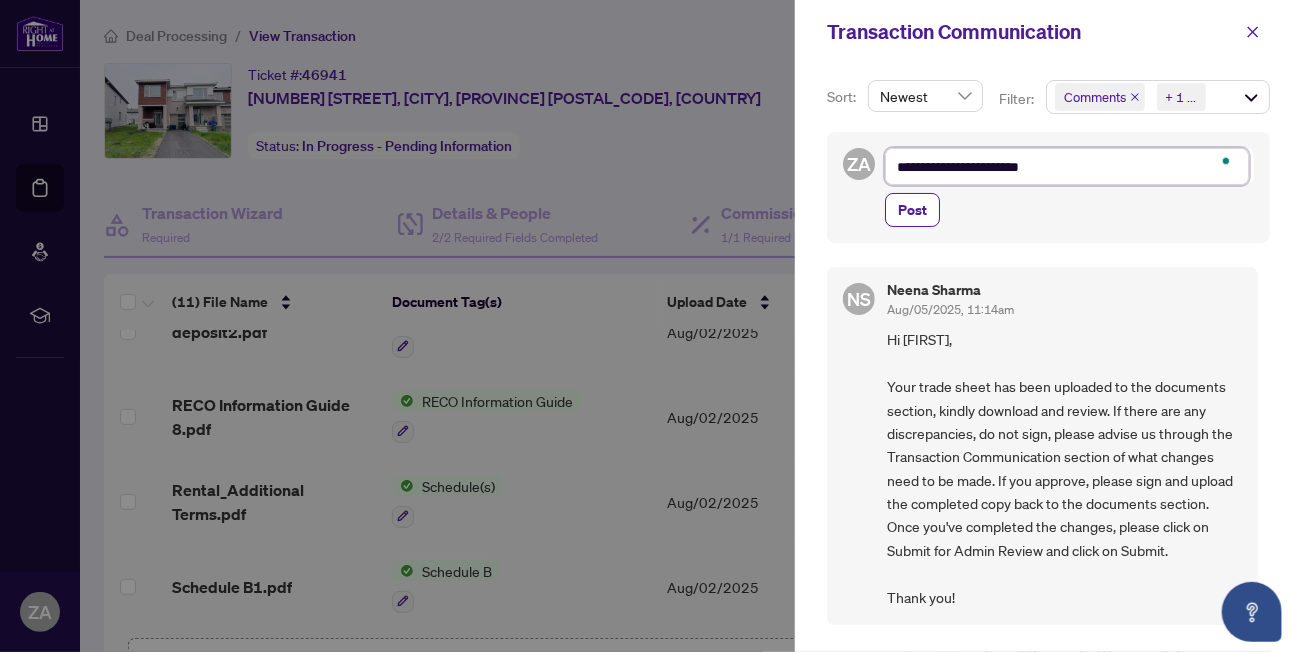 type on "**********" 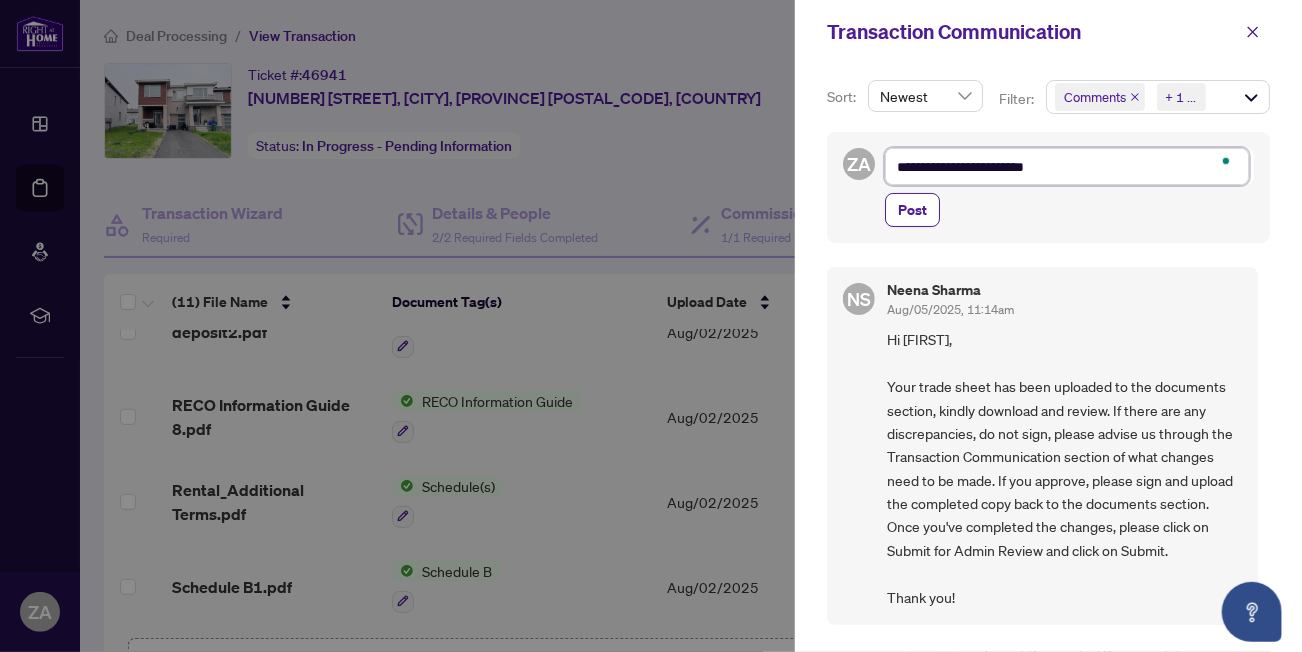 type on "**********" 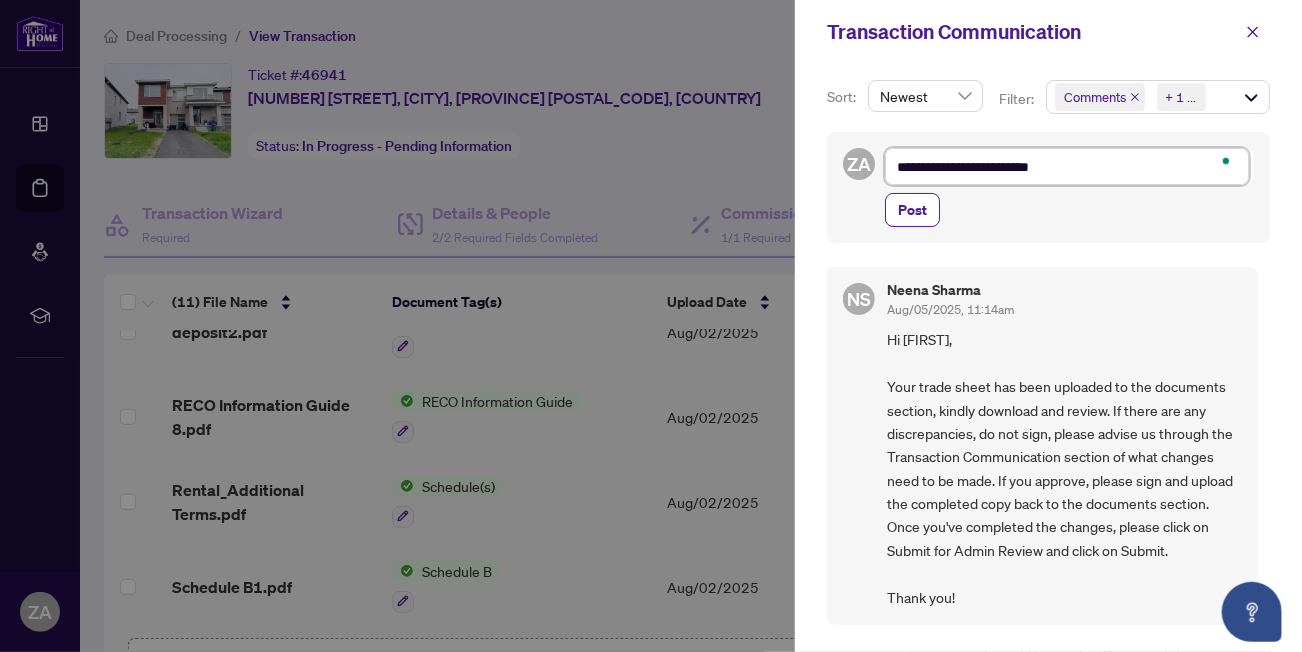 type on "**********" 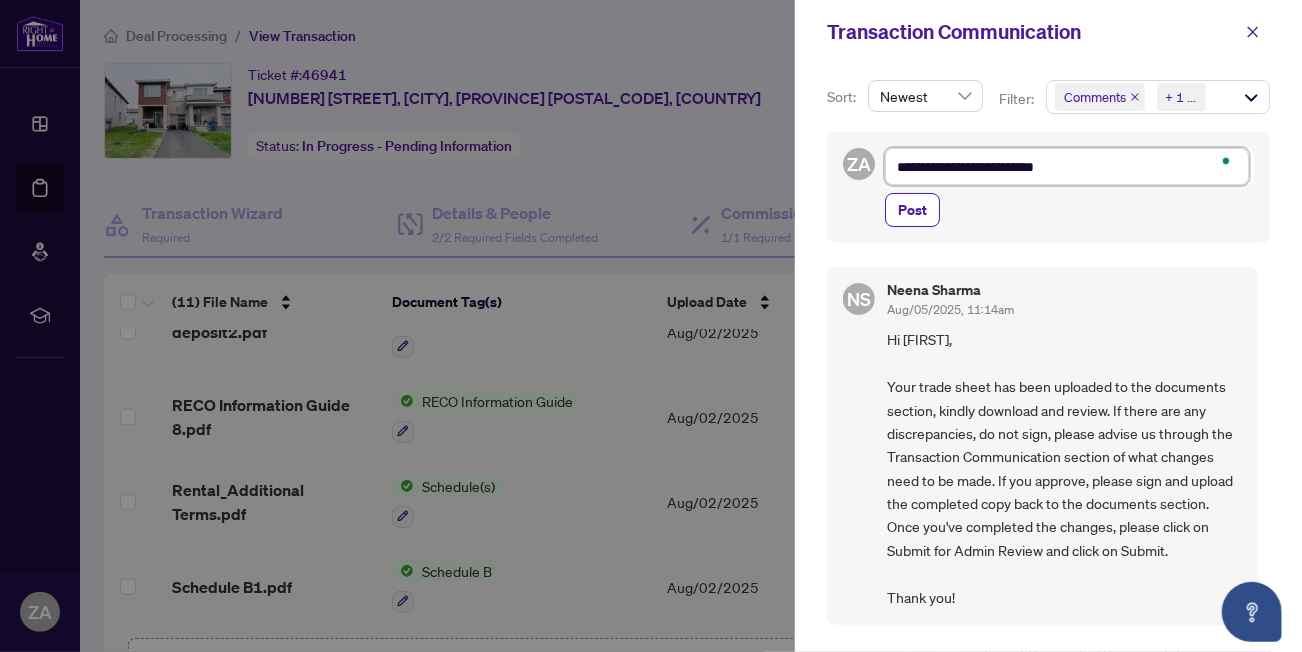 type on "**********" 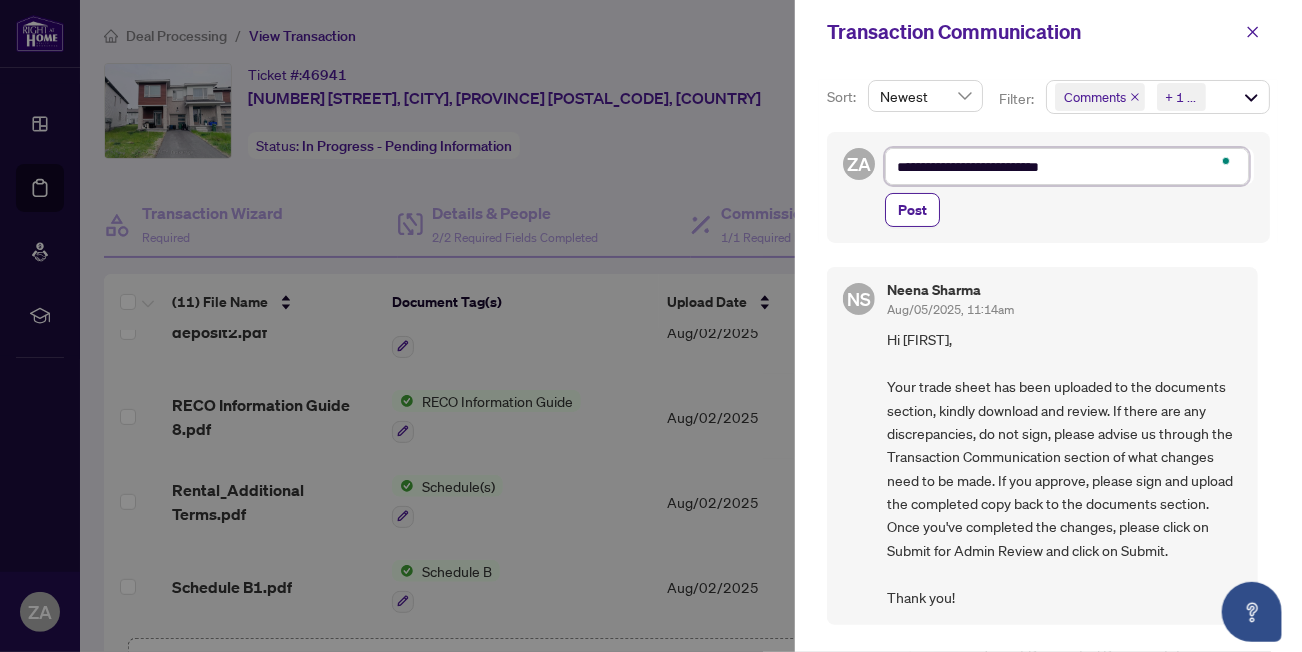 type on "**********" 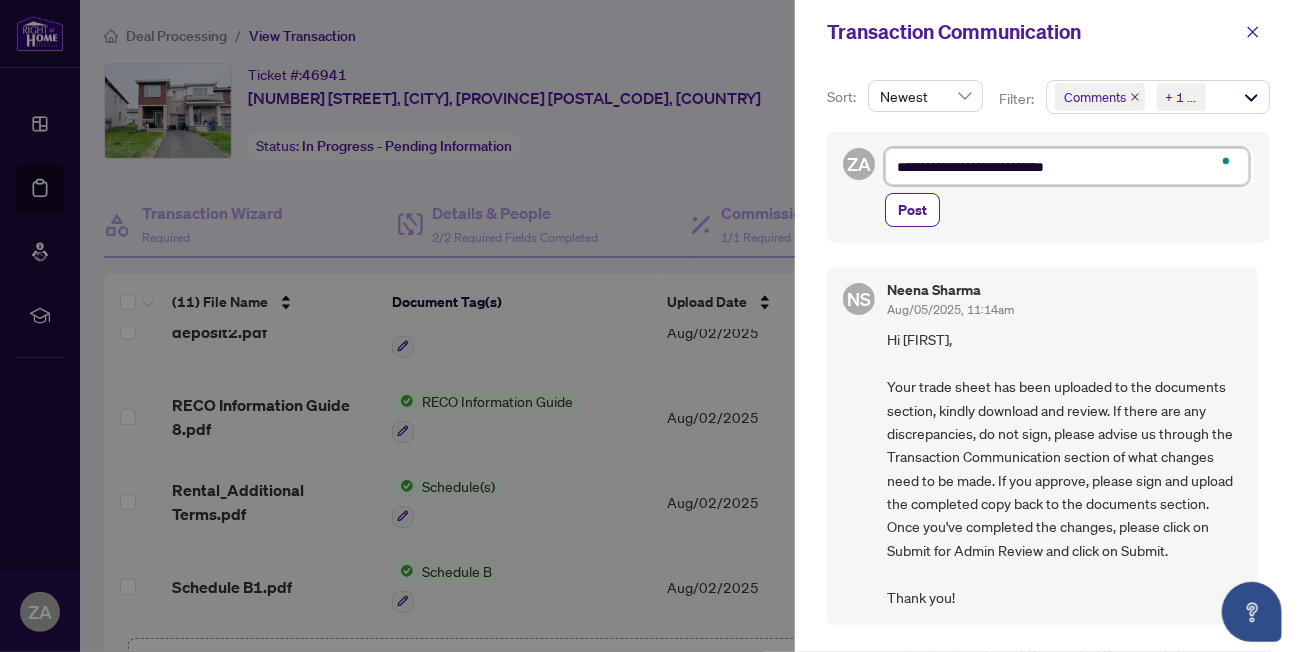 type on "**********" 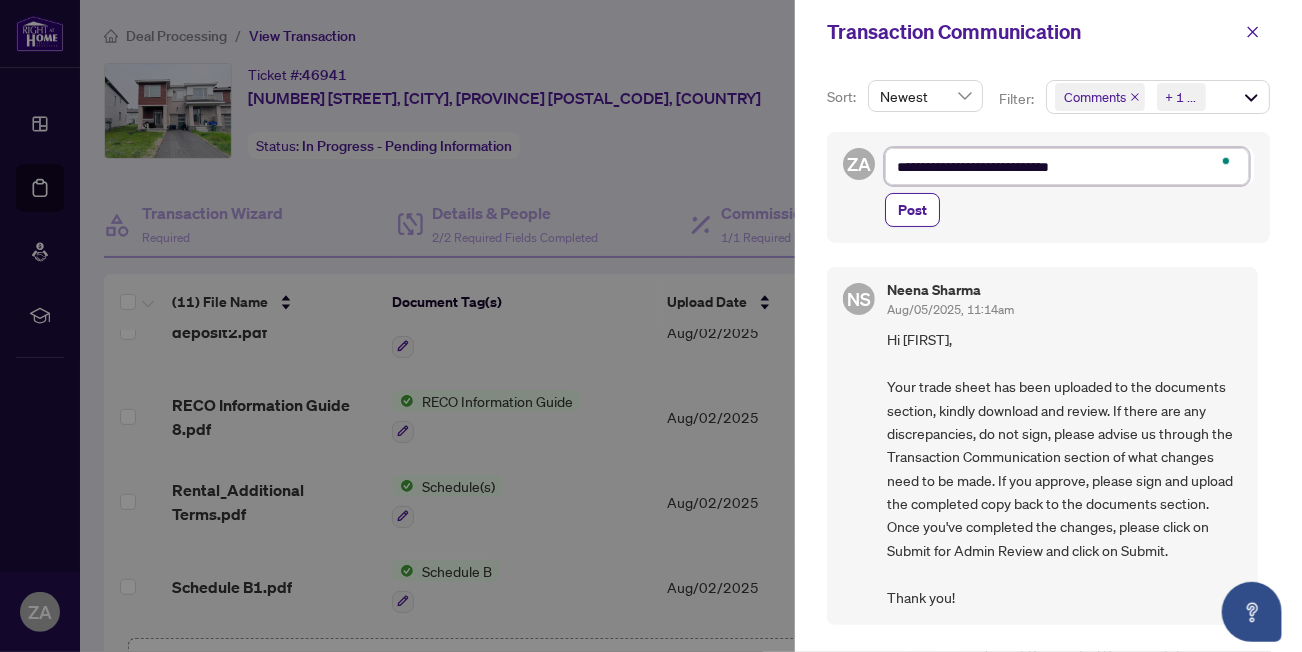 type on "**********" 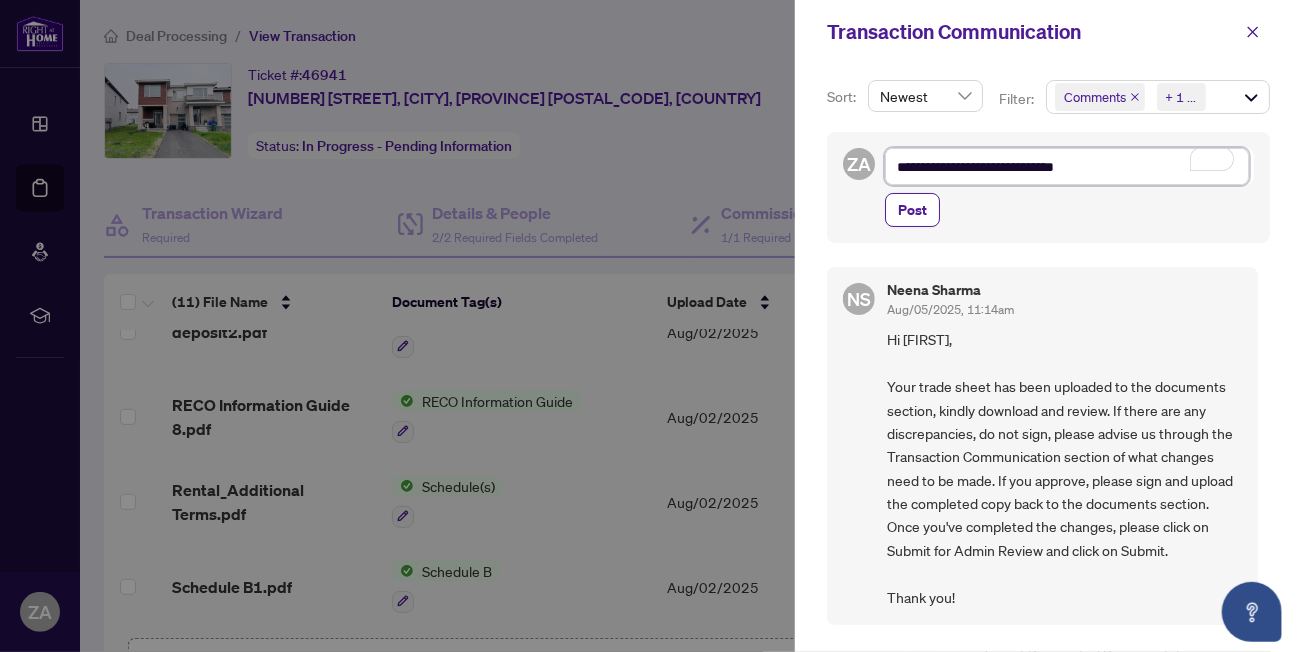 type on "**********" 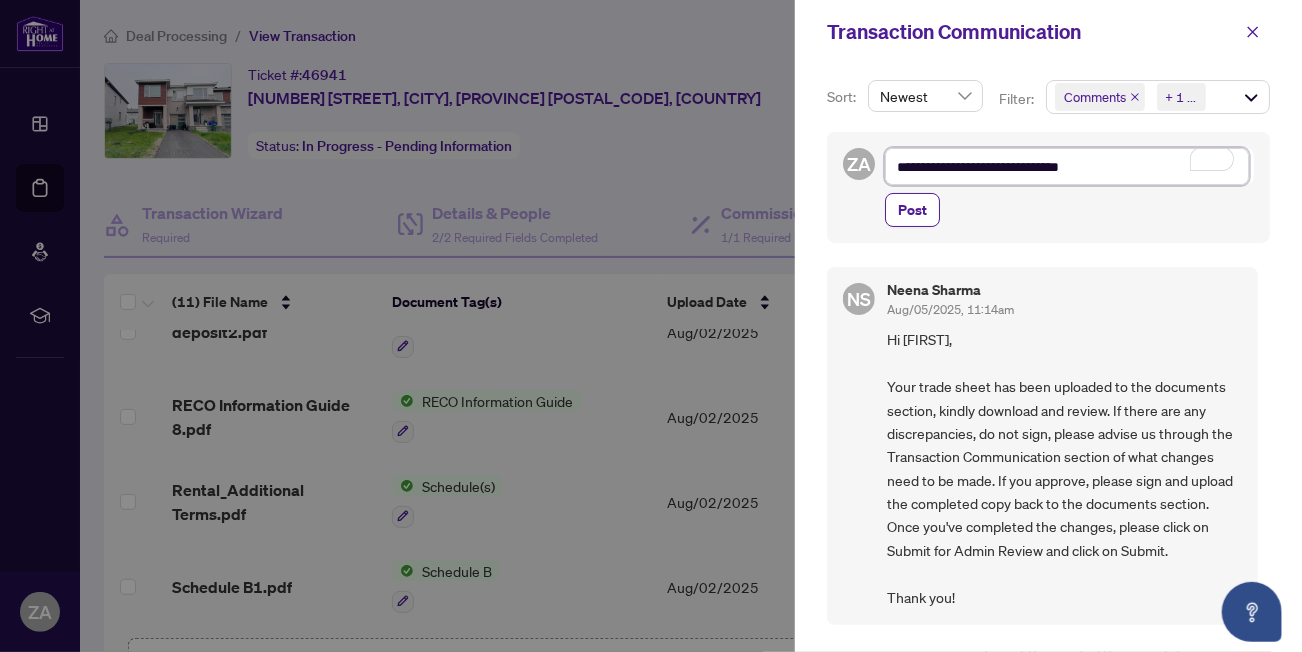 type on "**********" 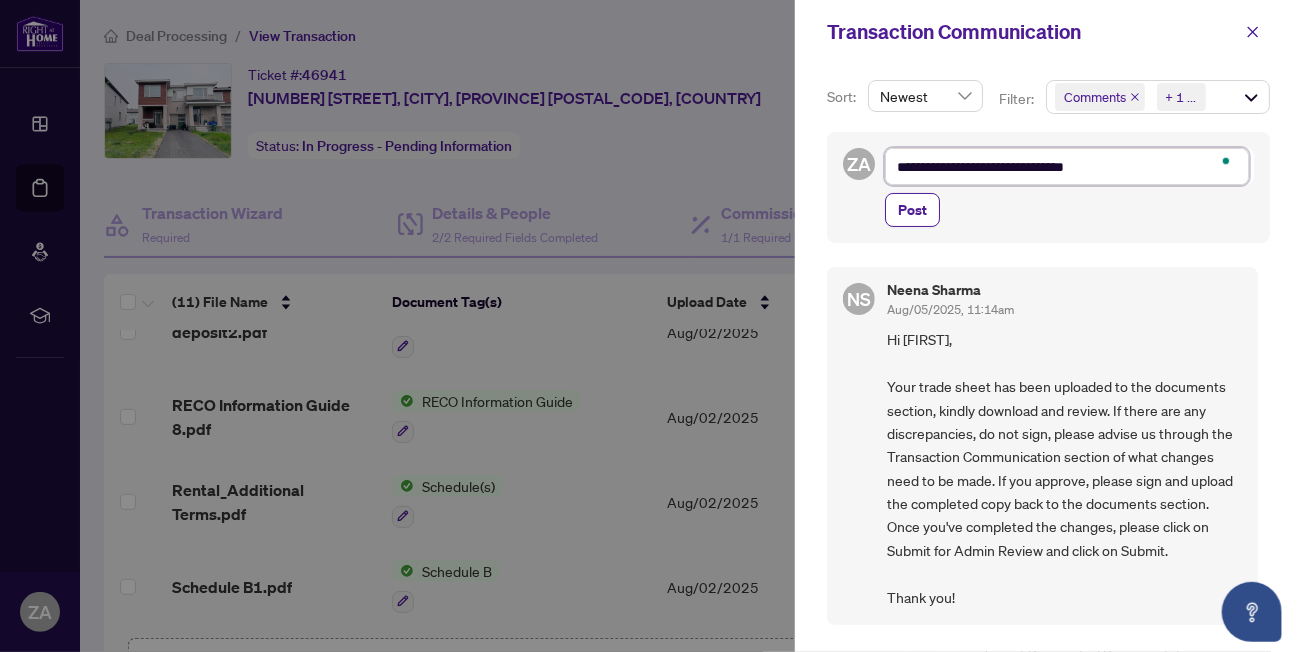 type on "**********" 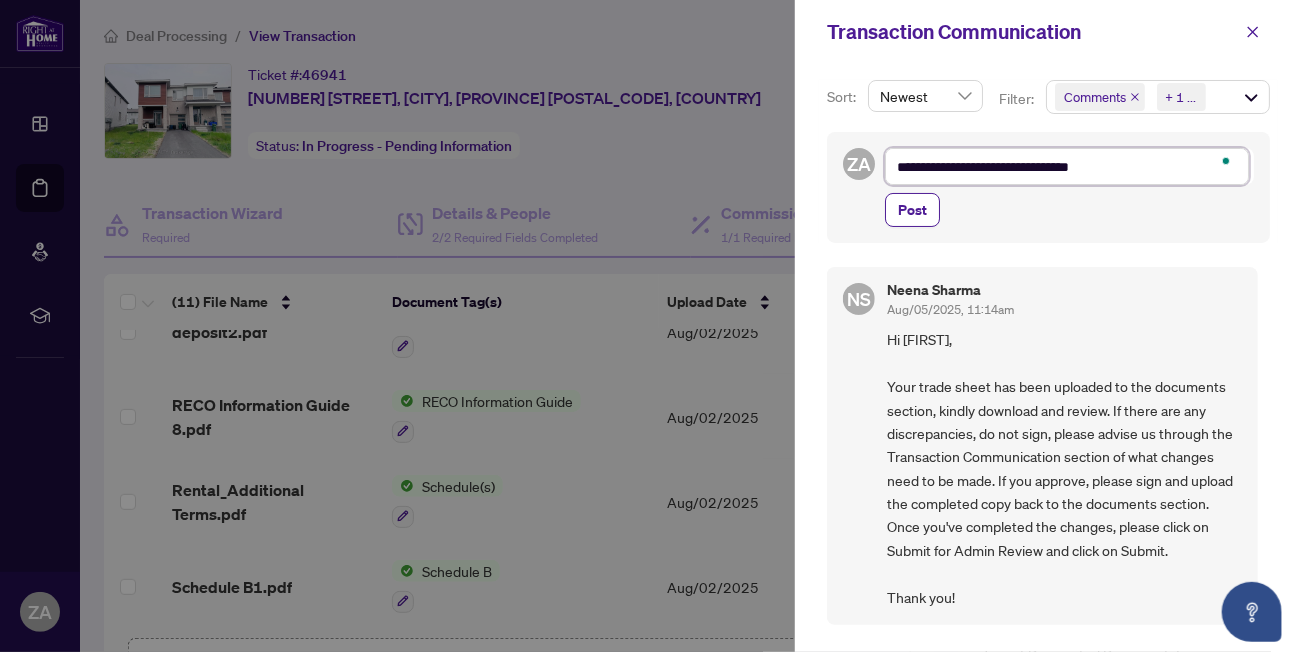 type on "**********" 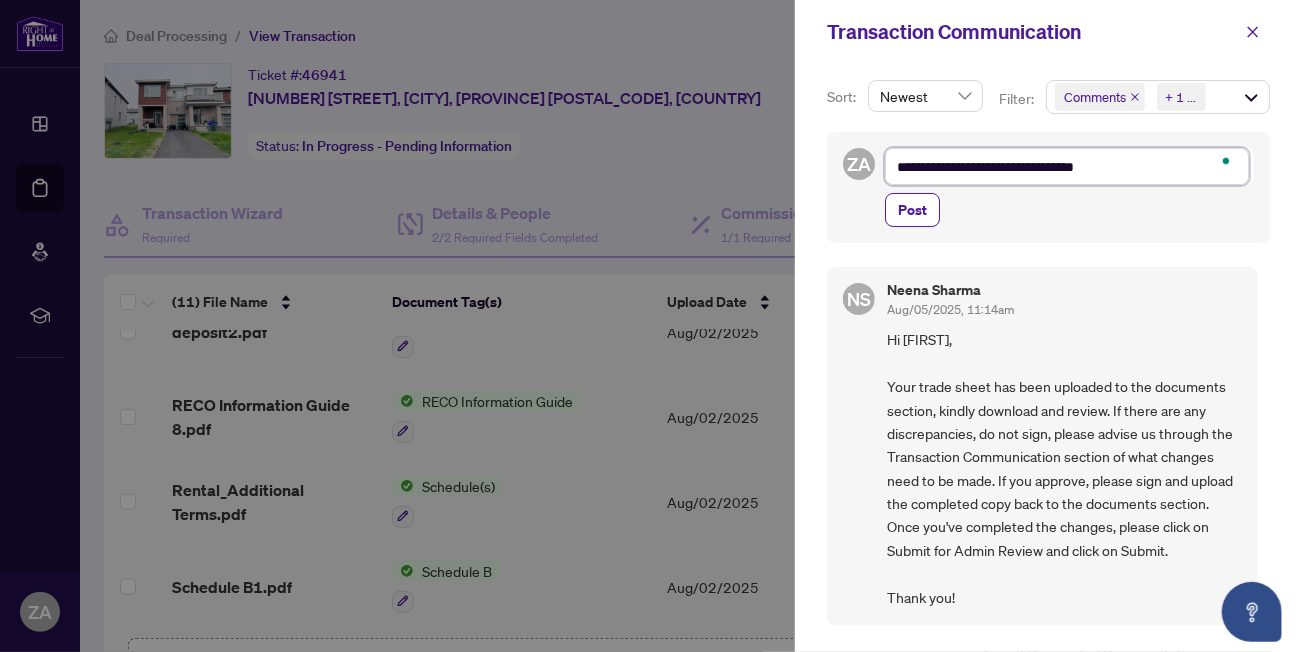 type on "**********" 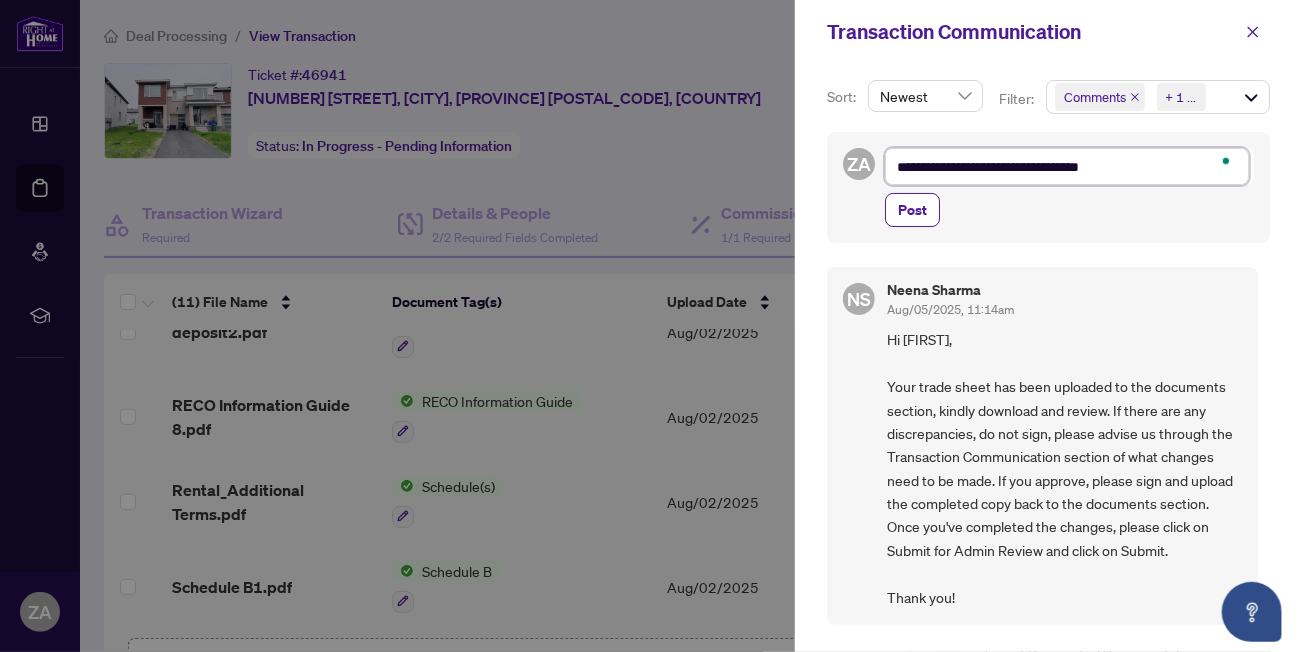 type on "**********" 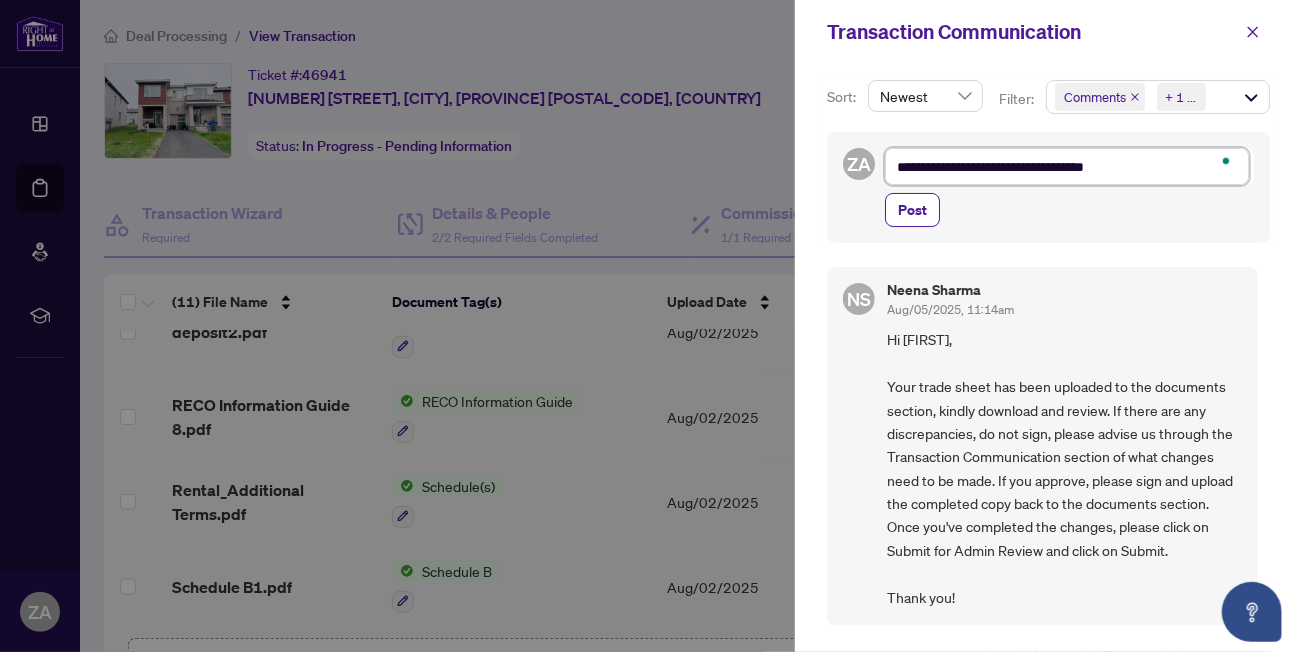 type on "**********" 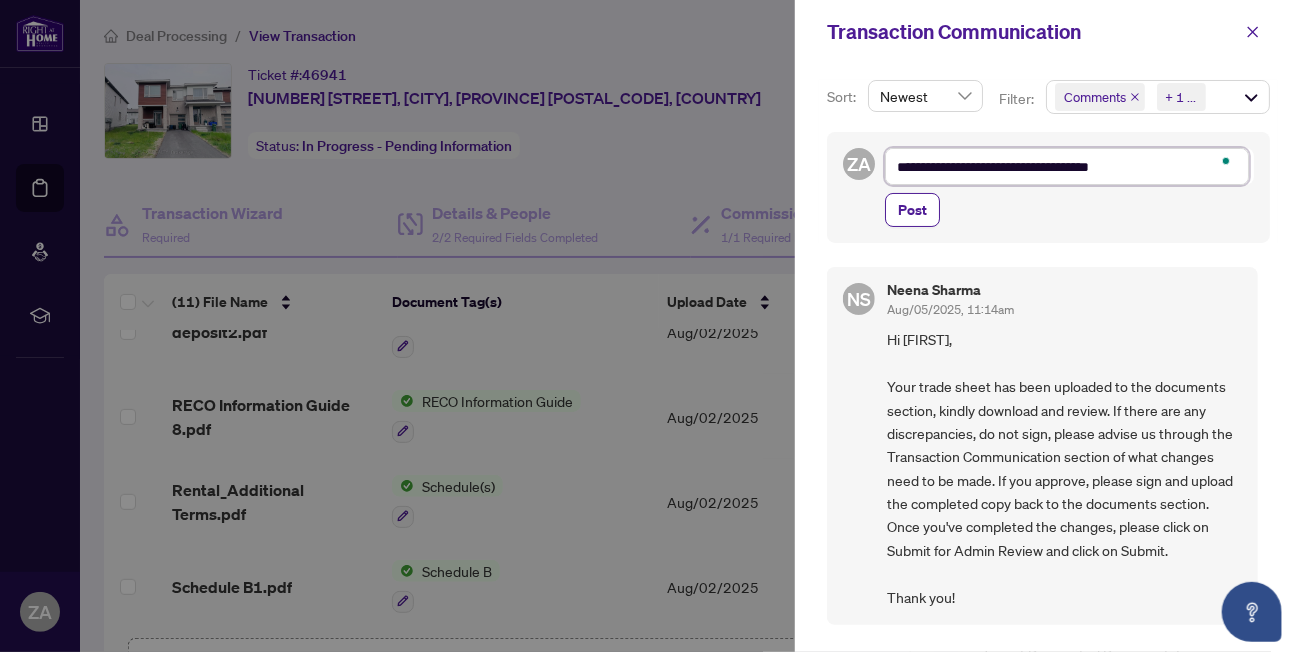 type on "**********" 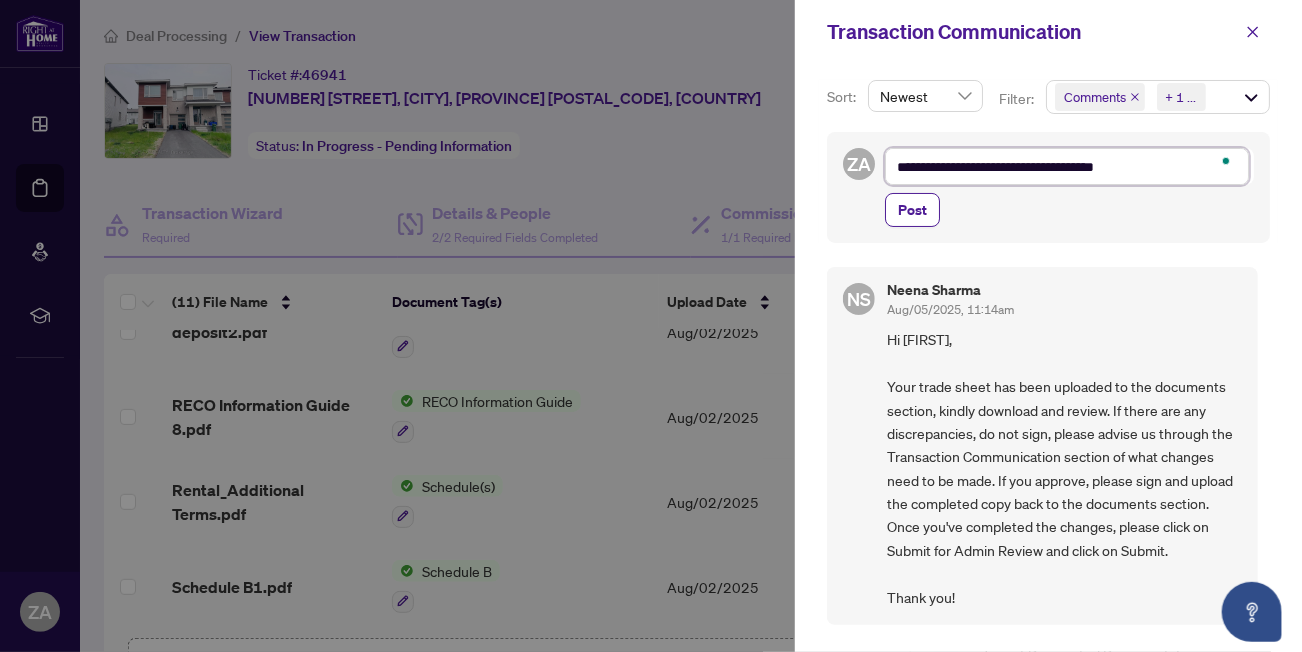 type on "**********" 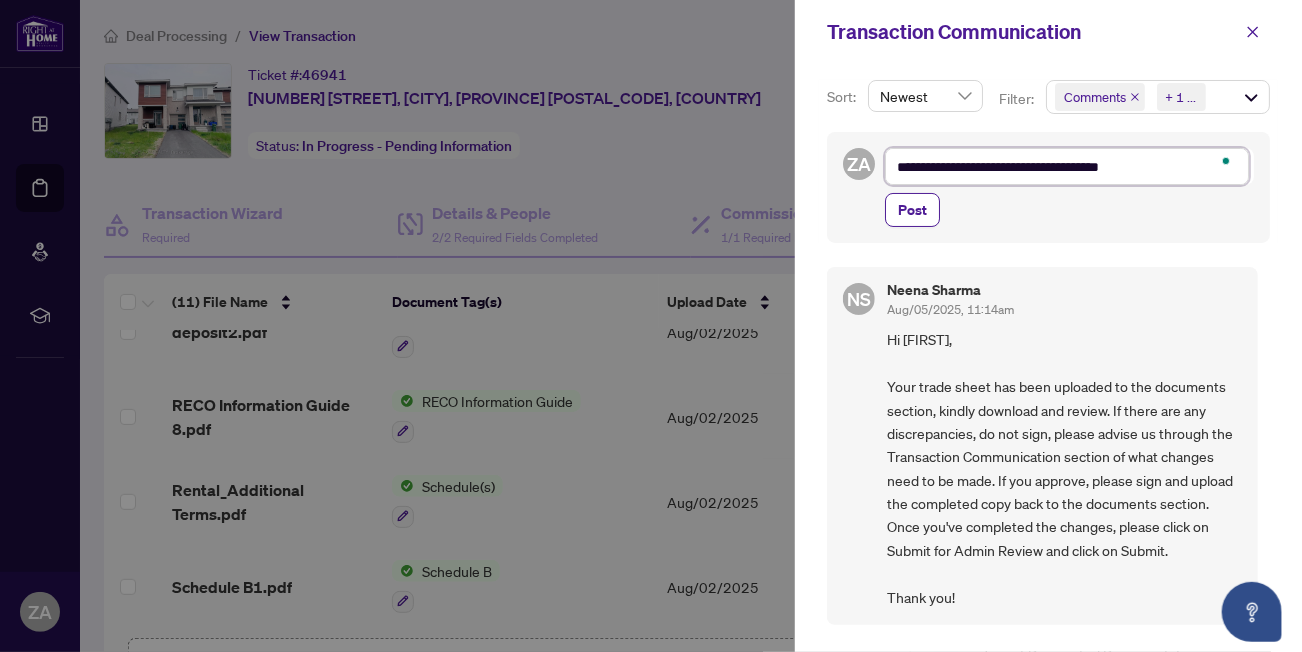 type on "**********" 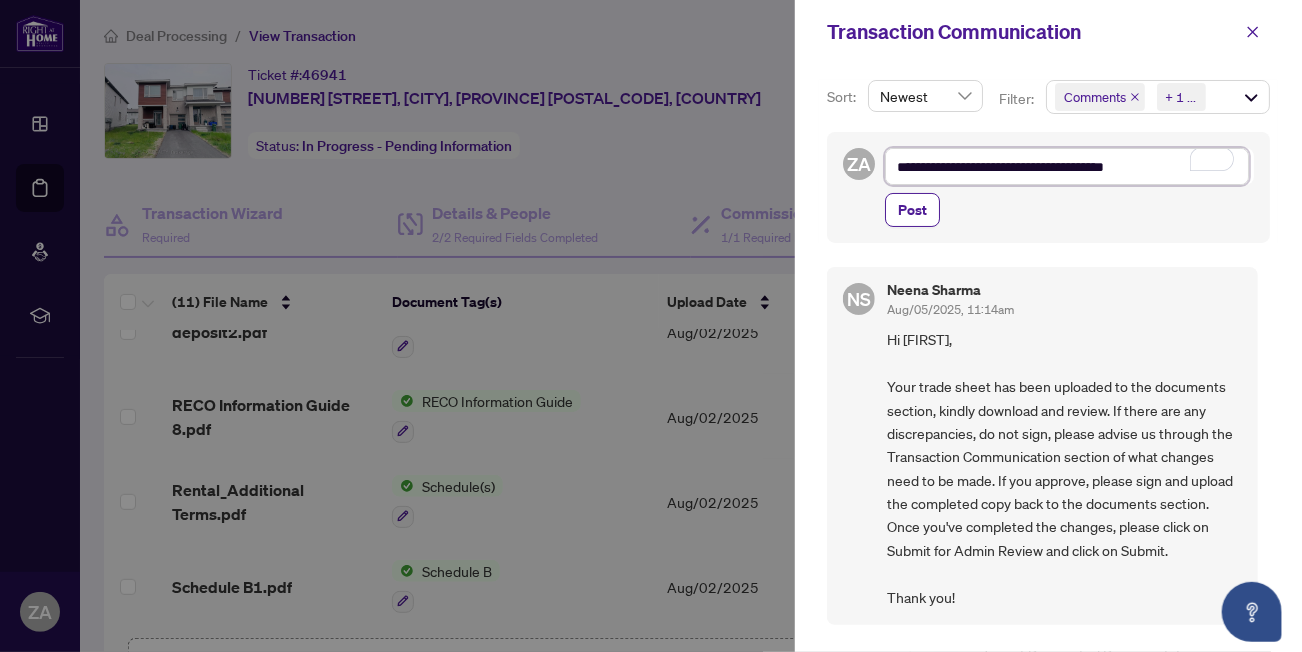 type on "**********" 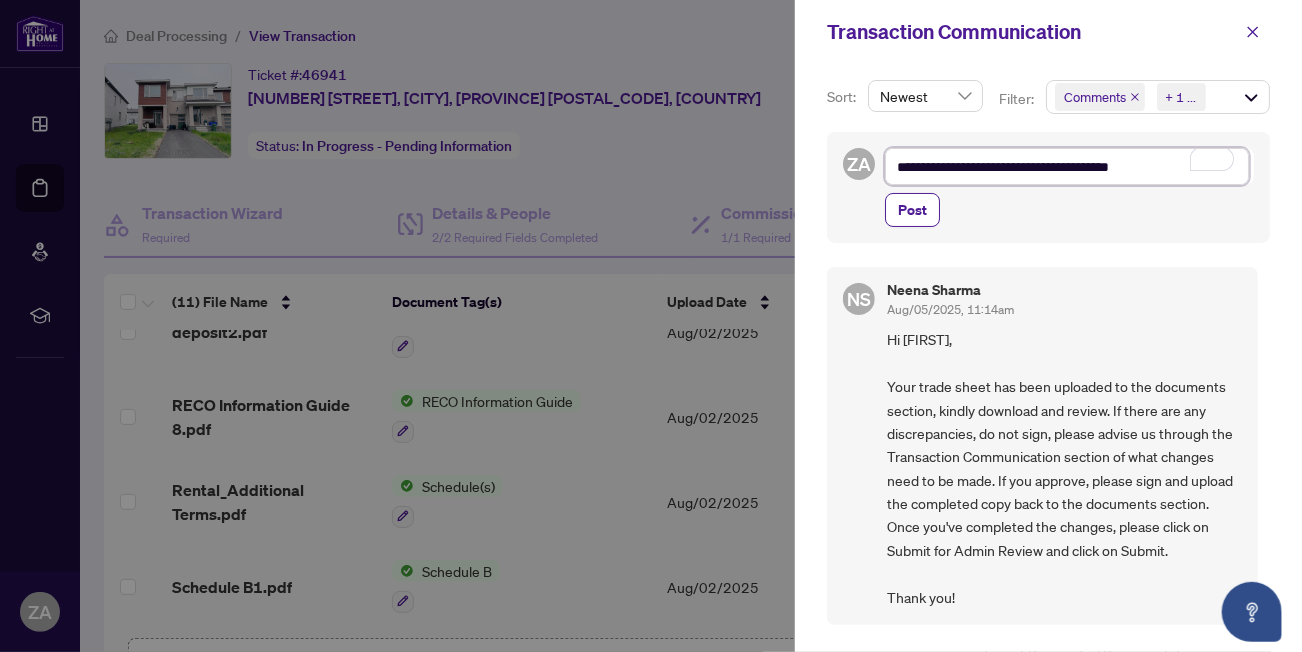 type on "**********" 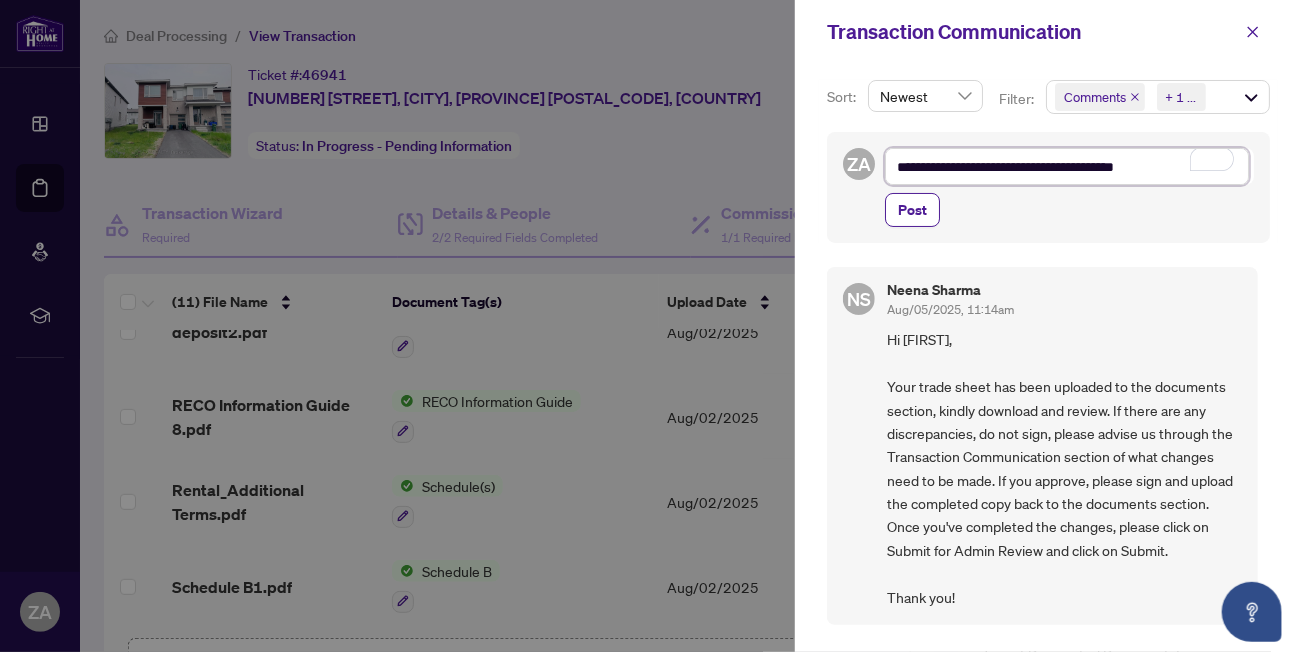 type on "**********" 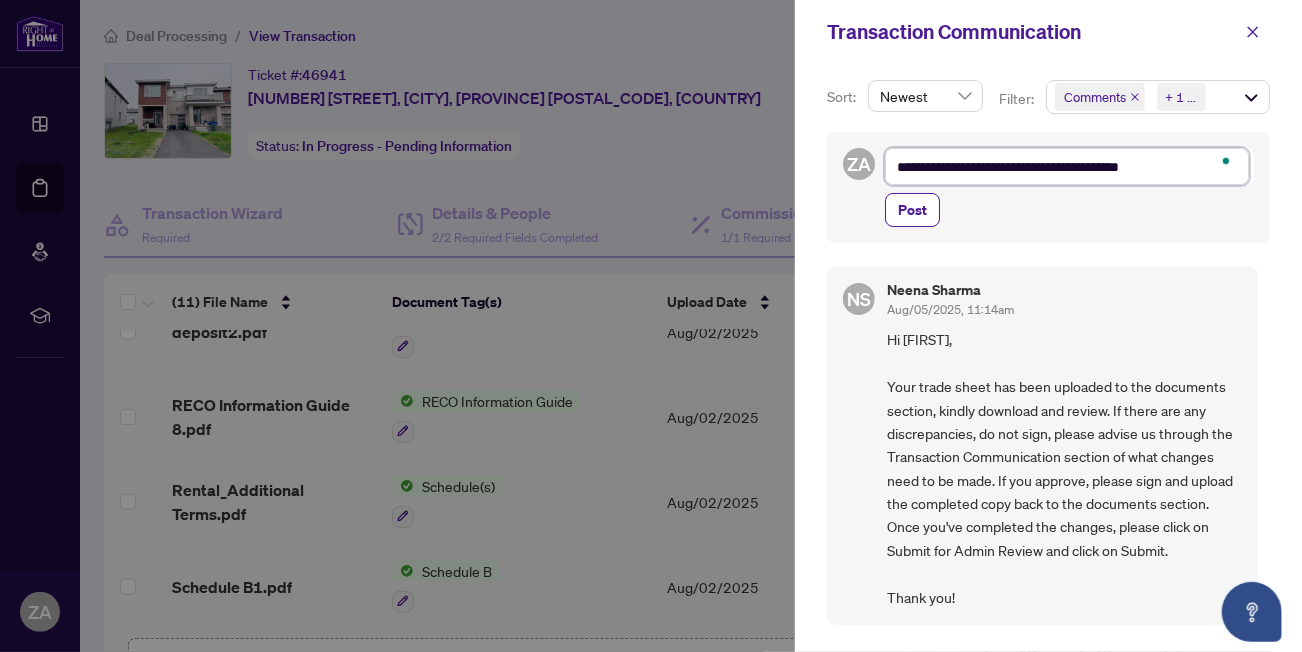 type on "**********" 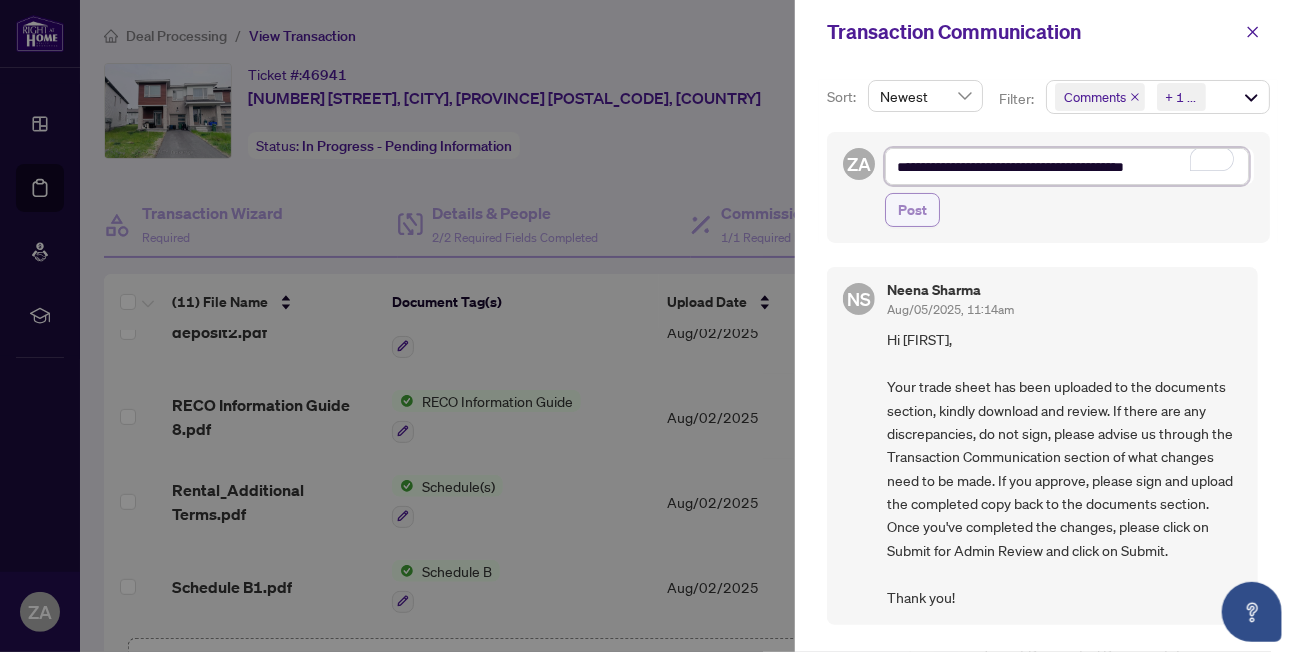 type on "**********" 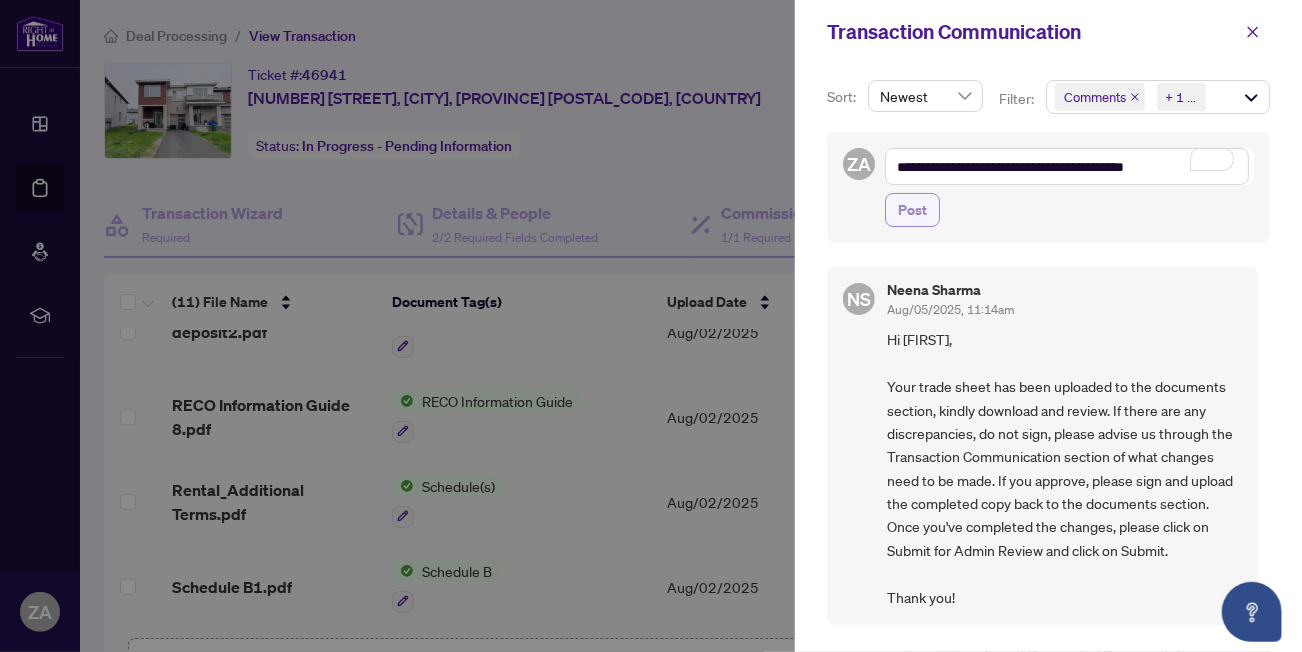 click on "Post" at bounding box center (912, 210) 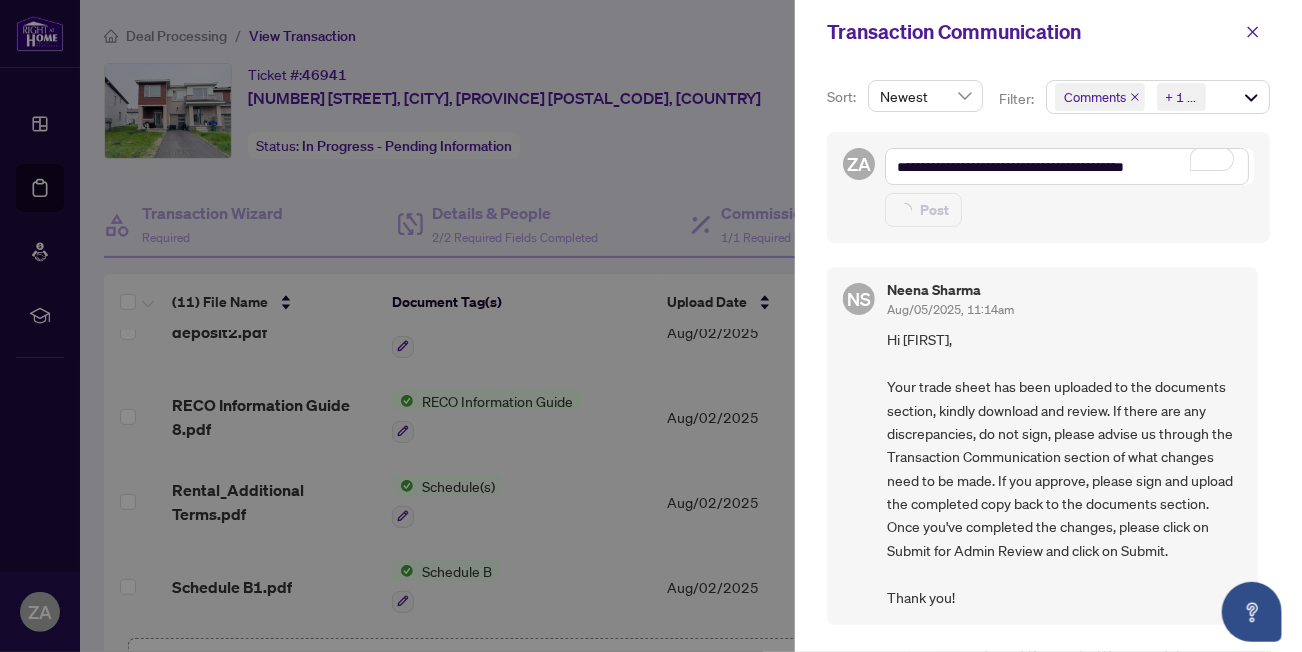 type on "**********" 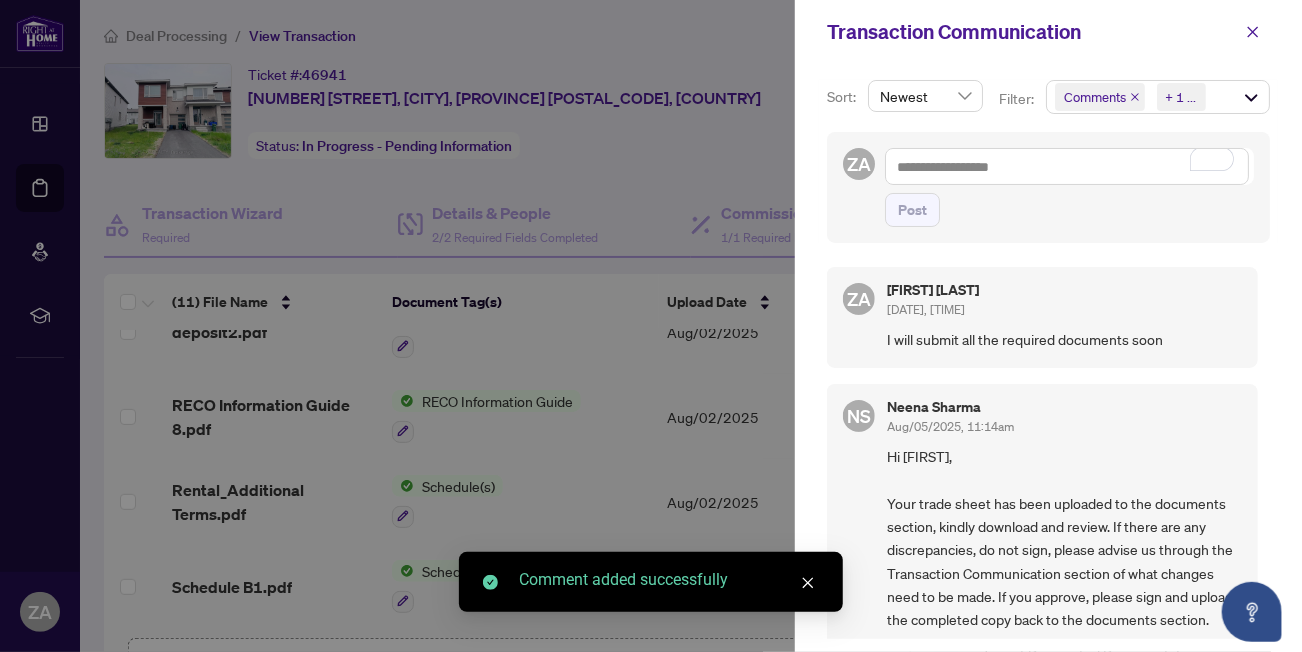 click at bounding box center [651, 326] 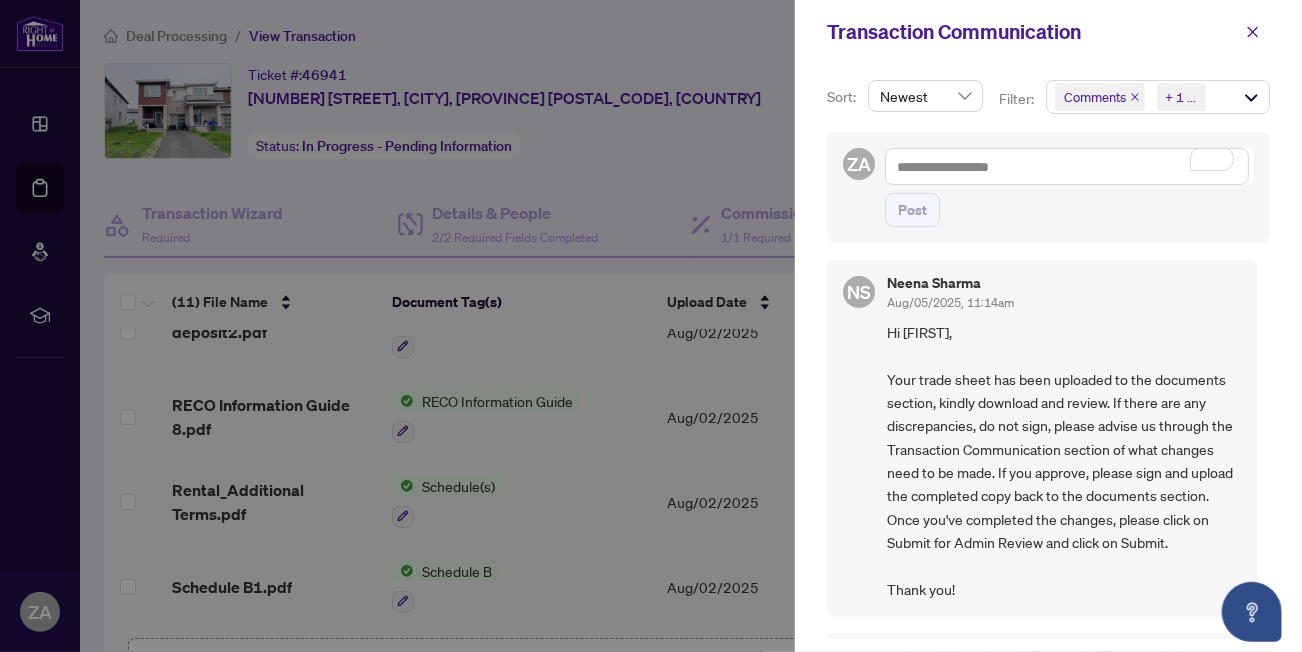 scroll, scrollTop: 99, scrollLeft: 0, axis: vertical 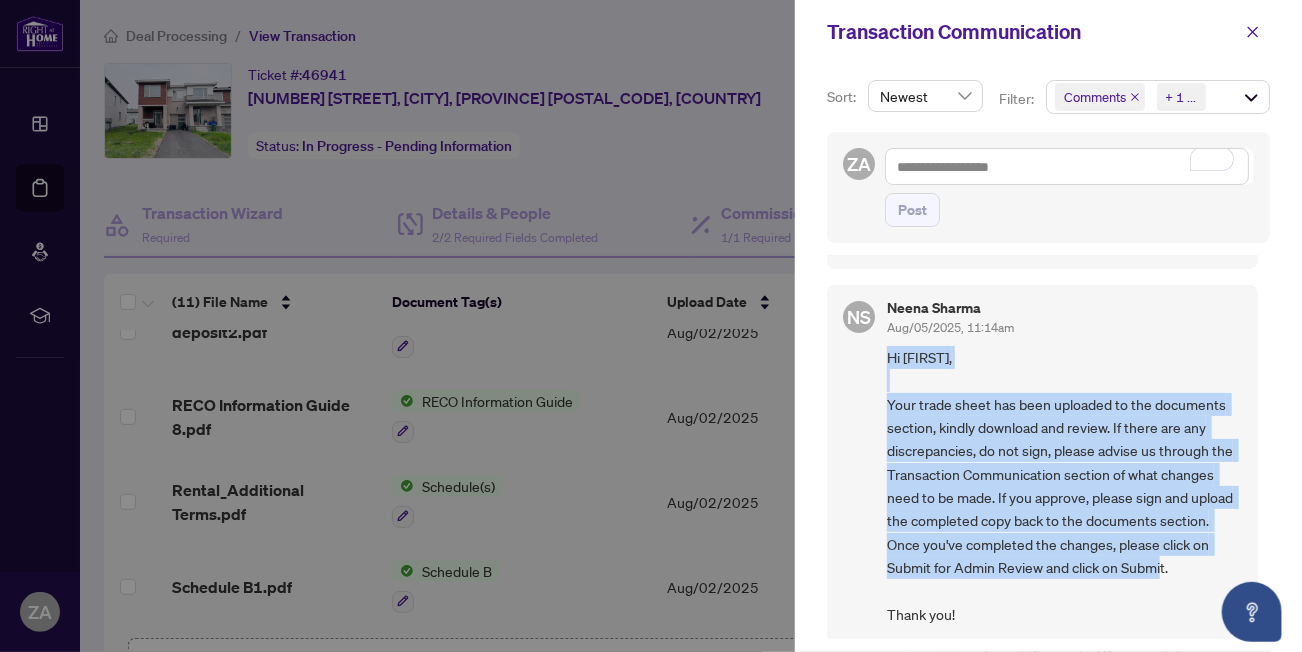 drag, startPoint x: 887, startPoint y: 350, endPoint x: 1223, endPoint y: 572, distance: 402.7158 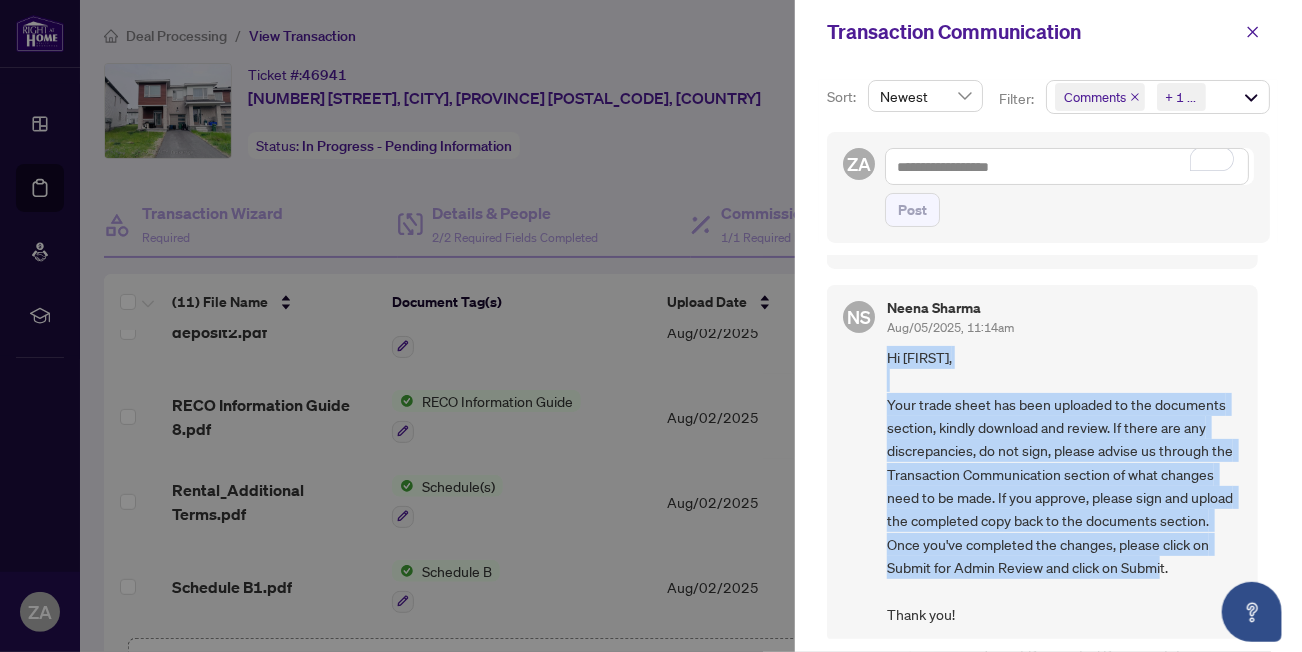 click on "Hi [FIRST],
Your trade sheet has been uploaded to the documents section, kindly download and review. If there are any discrepancies, do not sign, please advise us through the Transaction Communication section of what changes need to be made. If you approve, please sign and upload the completed copy back to the documents section. Once you've completed the changes, please click on Submit for Admin Review and click on Submit.
Thank you!" at bounding box center [1064, 486] 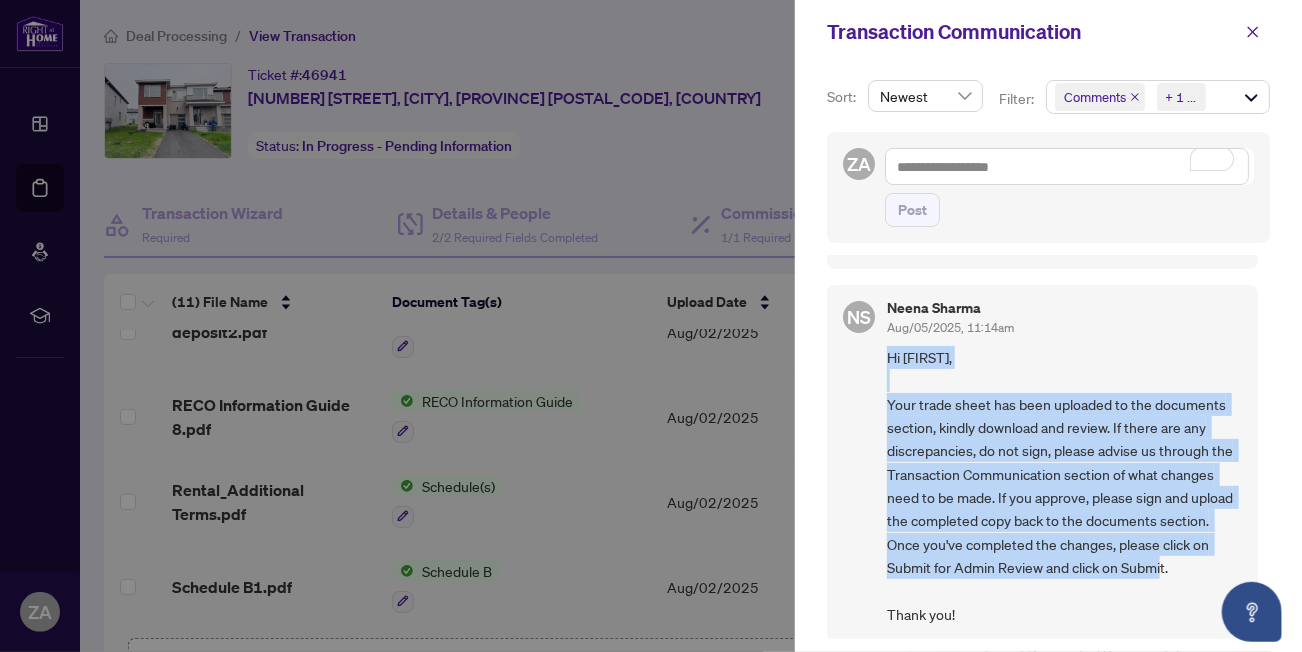copy on "Hi [FIRST],
Your trade sheet has been uploaded to the documents section, kindly download and review. If there are any discrepancies, do not sign, please advise us through the Transaction Communication section of what changes need to be made. If you approve, please sign and upload the completed copy back to the documents section. Once you've completed the changes, please click on Submit for Admin Review and click on Submit." 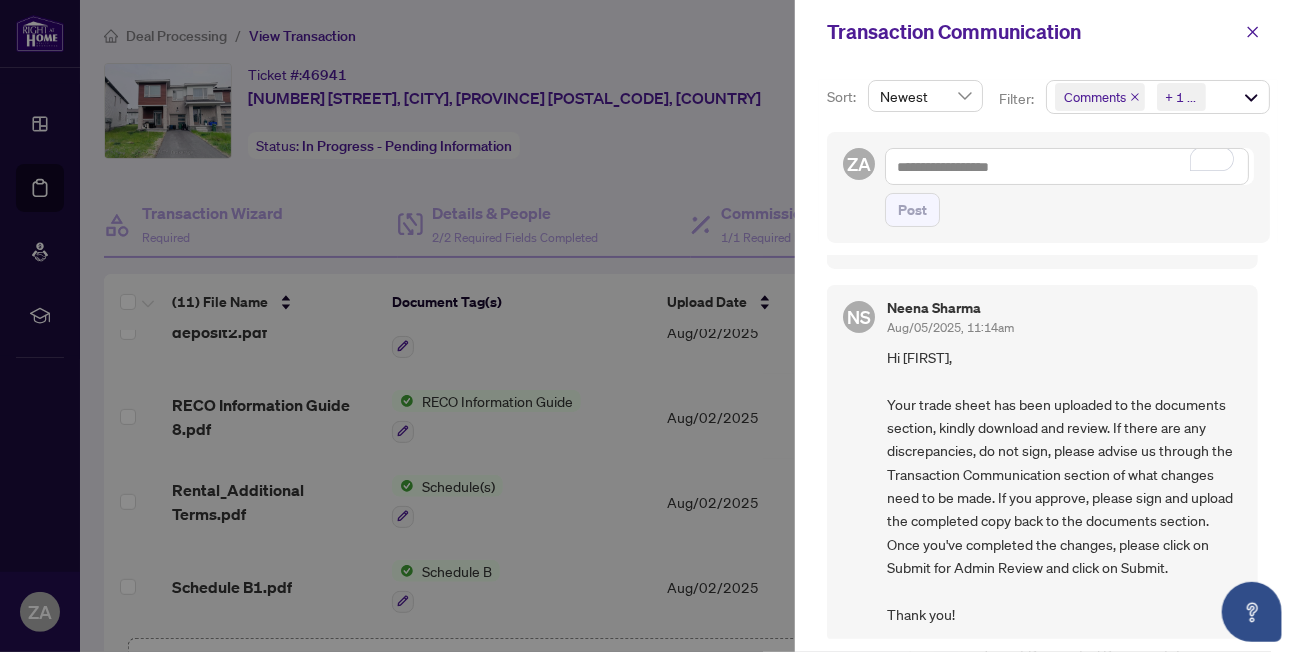 click on "Hi [FIRST],
Your trade sheet has been uploaded to the documents section, kindly download and review. If there are any discrepancies, do not sign, please advise us through the Transaction Communication section of what changes need to be made. If you approve, please sign and upload the completed copy back to the documents section. Once you've completed the changes, please click on Submit for Admin Review and click on Submit.
Thank you!" at bounding box center (1064, 486) 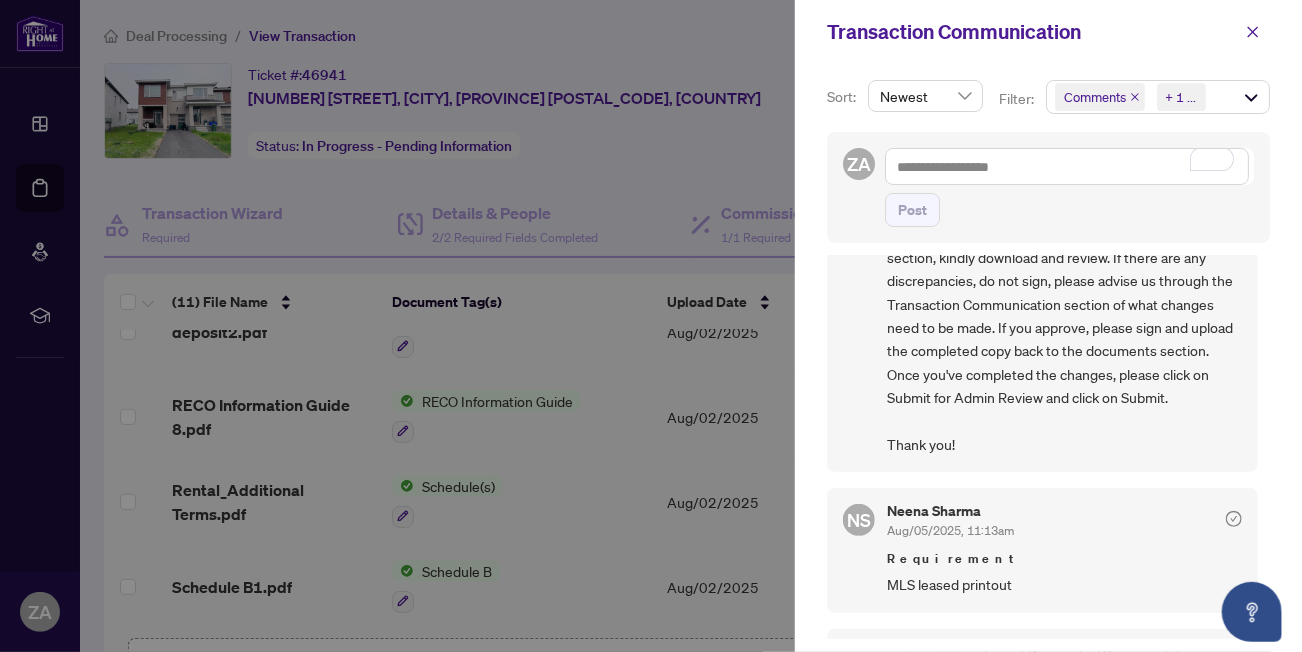 scroll, scrollTop: 400, scrollLeft: 0, axis: vertical 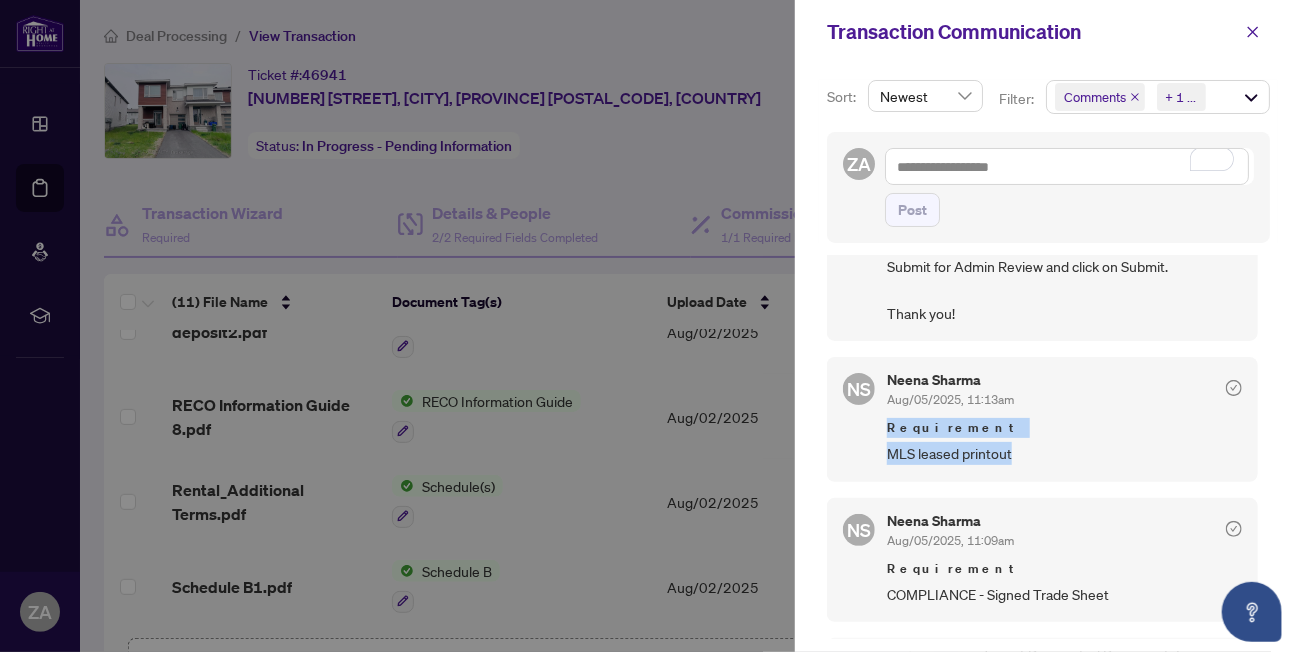 drag, startPoint x: 887, startPoint y: 424, endPoint x: 1029, endPoint y: 457, distance: 145.78409 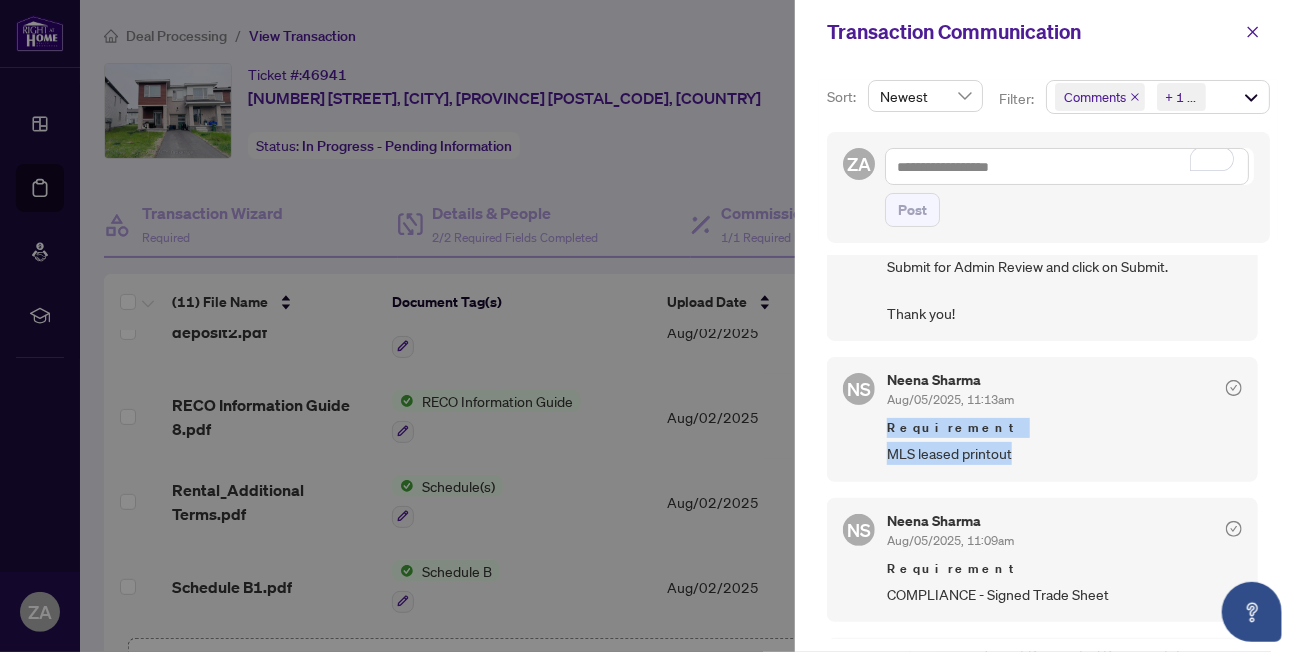 click on "Requirement   MLS leased printout" at bounding box center [1064, 441] 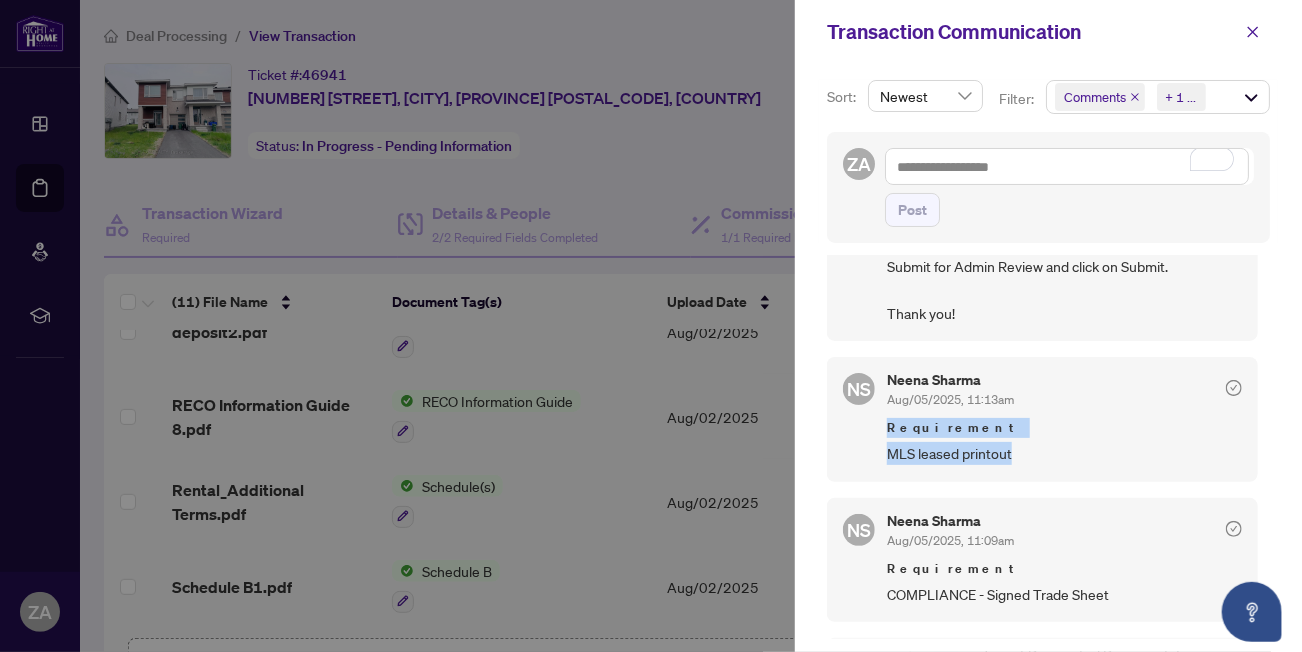copy on "Requirement   MLS leased printout" 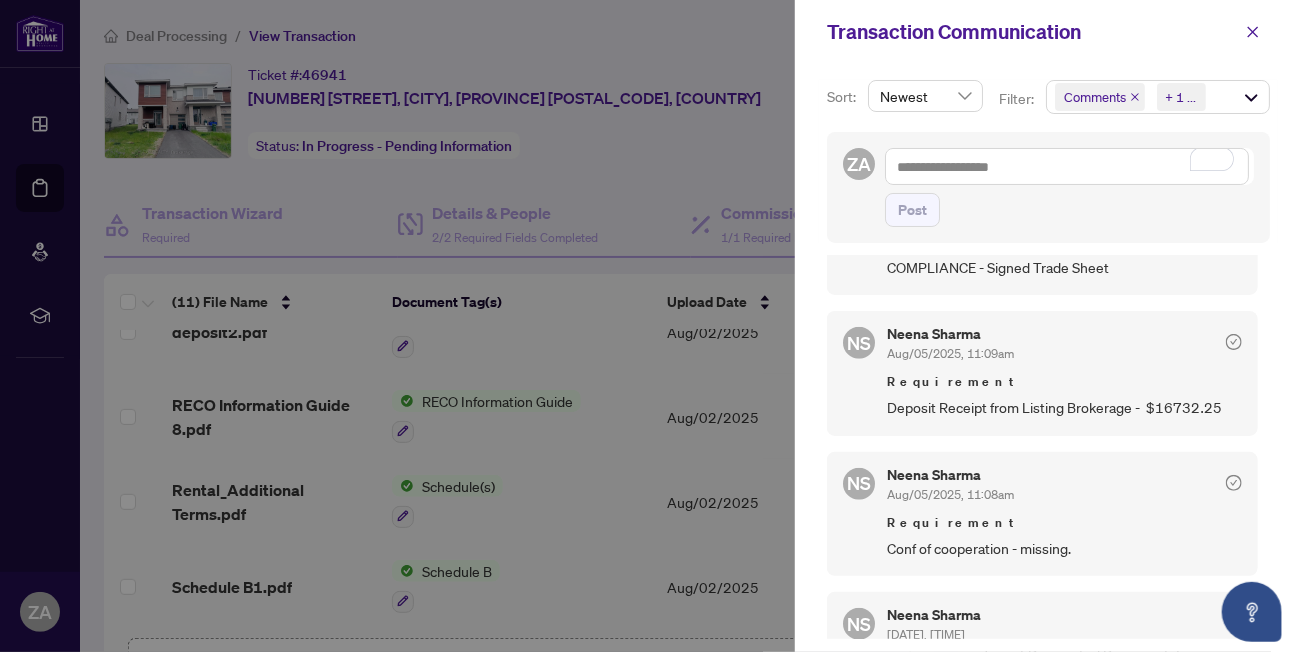 scroll, scrollTop: 699, scrollLeft: 0, axis: vertical 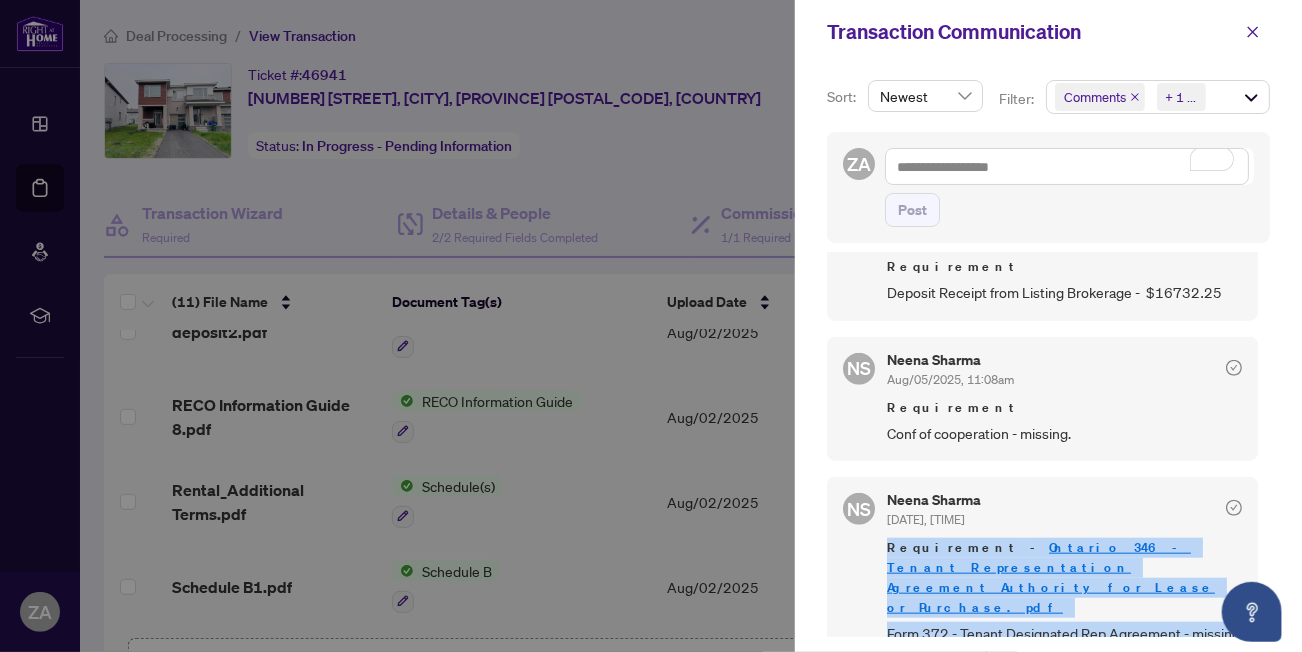 drag, startPoint x: 879, startPoint y: 532, endPoint x: 1189, endPoint y: 610, distance: 319.66232 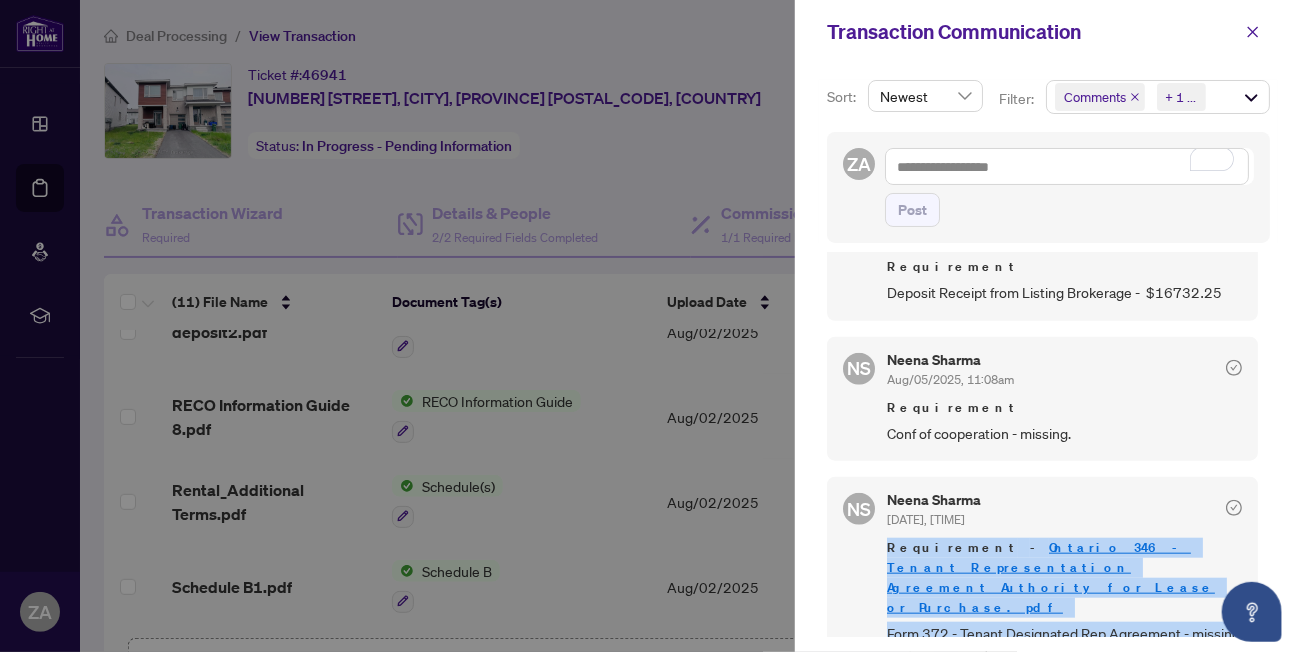 click on "NS [NAME] [DATE], [TIME] Requirement    -  Ontario 346 - Tenant Representation Agreement Authority for Lease or Purchase.pdf Form 372 - Tenant Designated Rep Agreement - missing (received Form 346 and Sch A is blank)." at bounding box center [1042, 581] 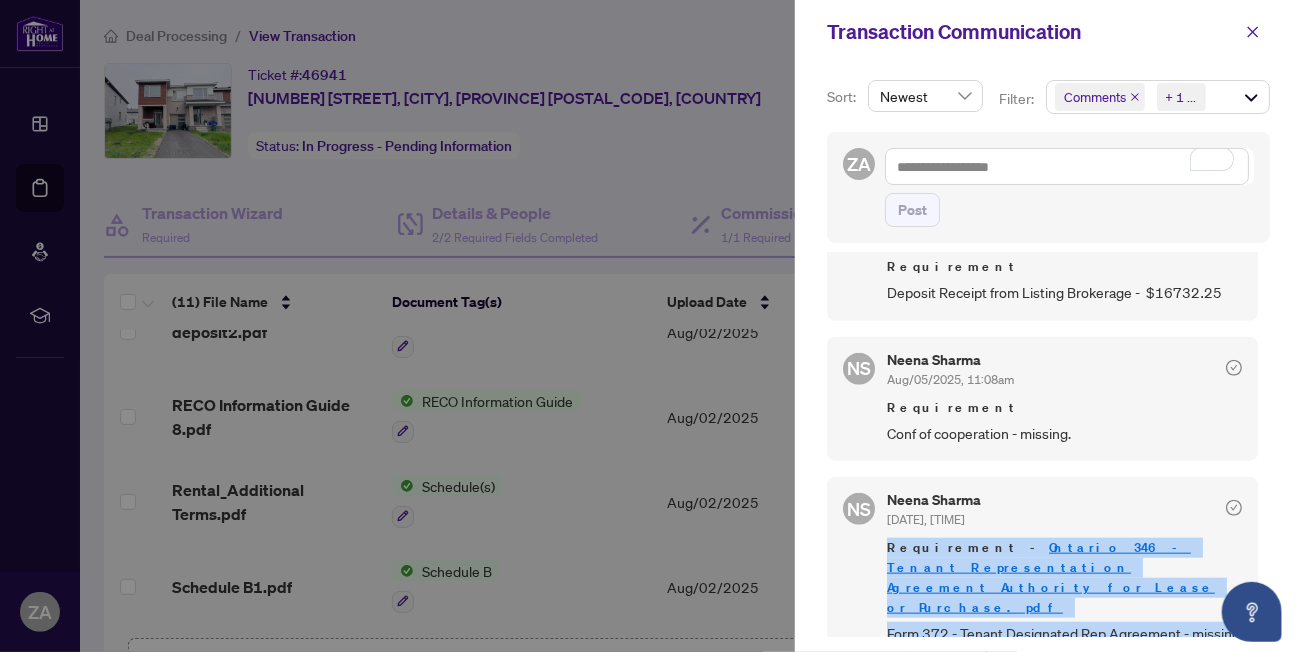 copy on "Requirement    -  Ontario 346 - Tenant Representation Agreement Authority for Lease or Purchase.pdf Form 372 - Tenant Designated Rep Agreement - missing (received Form 346 and Sch A is blank)." 